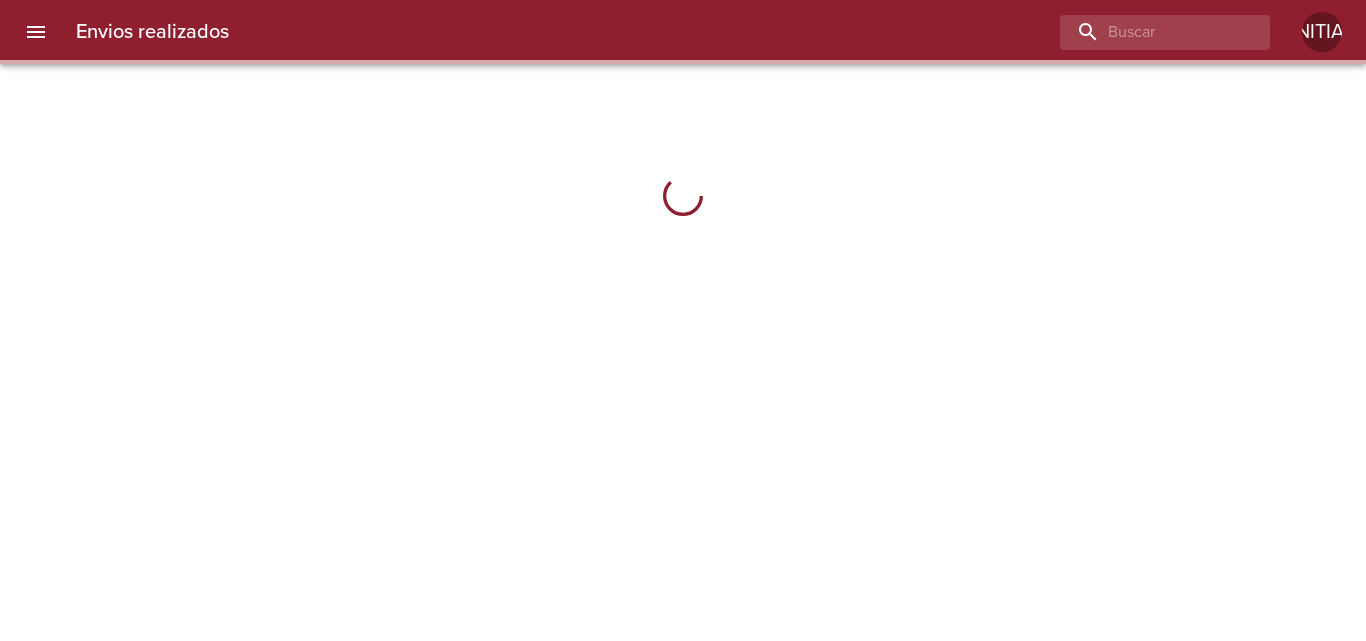 scroll, scrollTop: 0, scrollLeft: 0, axis: both 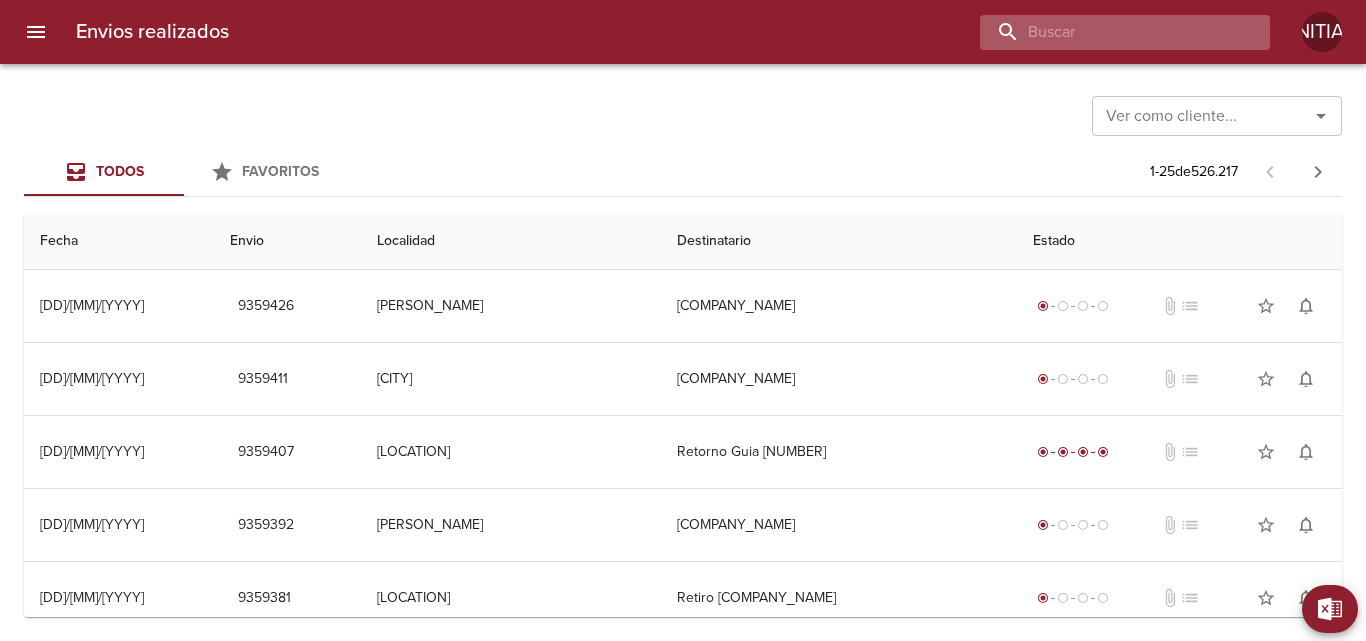 click at bounding box center [1108, 32] 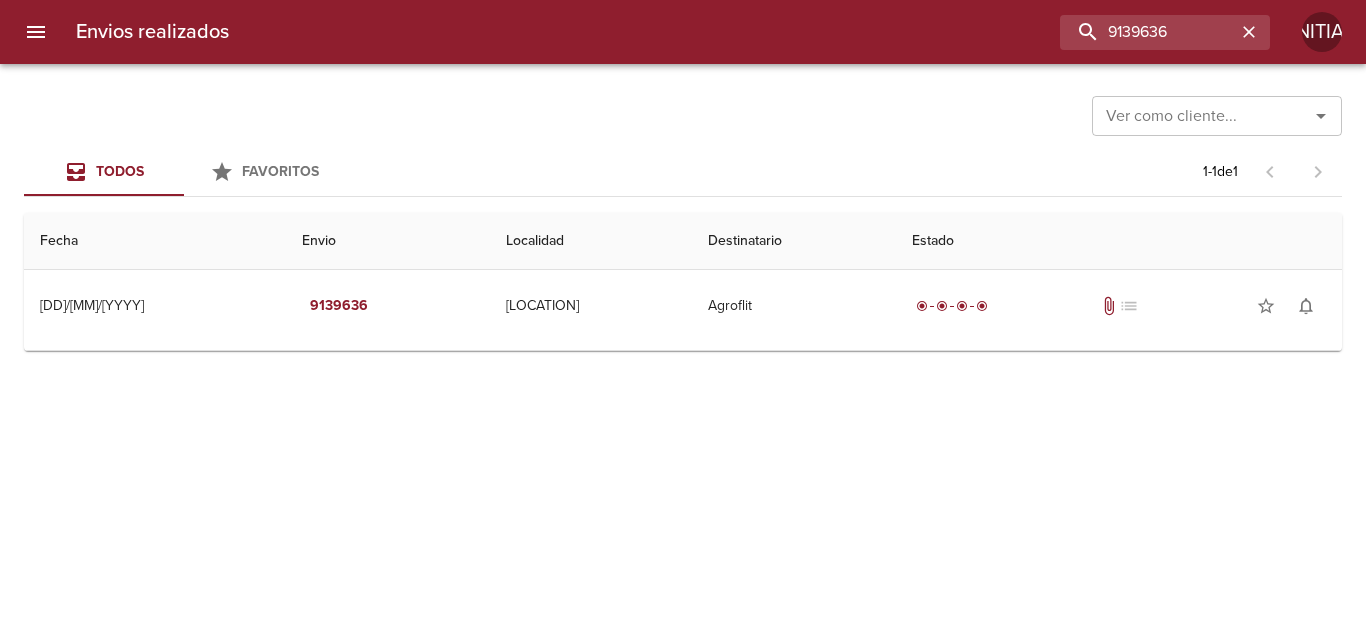 click on "Guia : [NUMBER]" at bounding box center (683, 346) 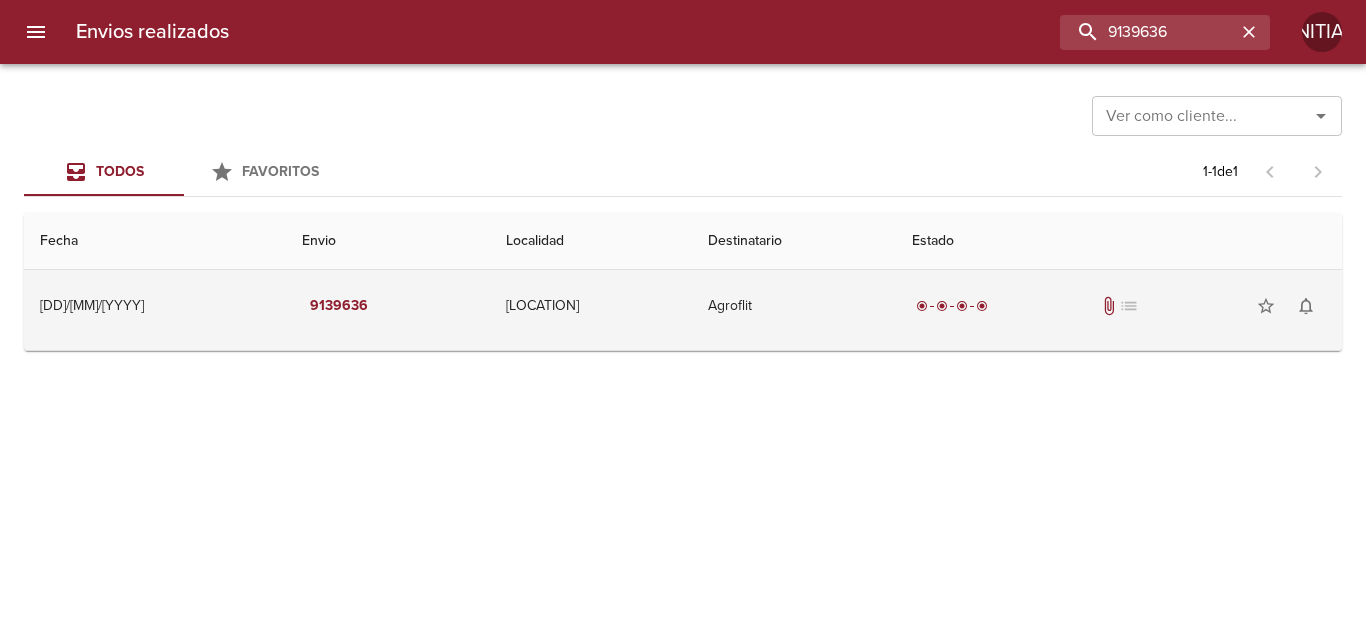 click on "Agroflit" at bounding box center (794, 306) 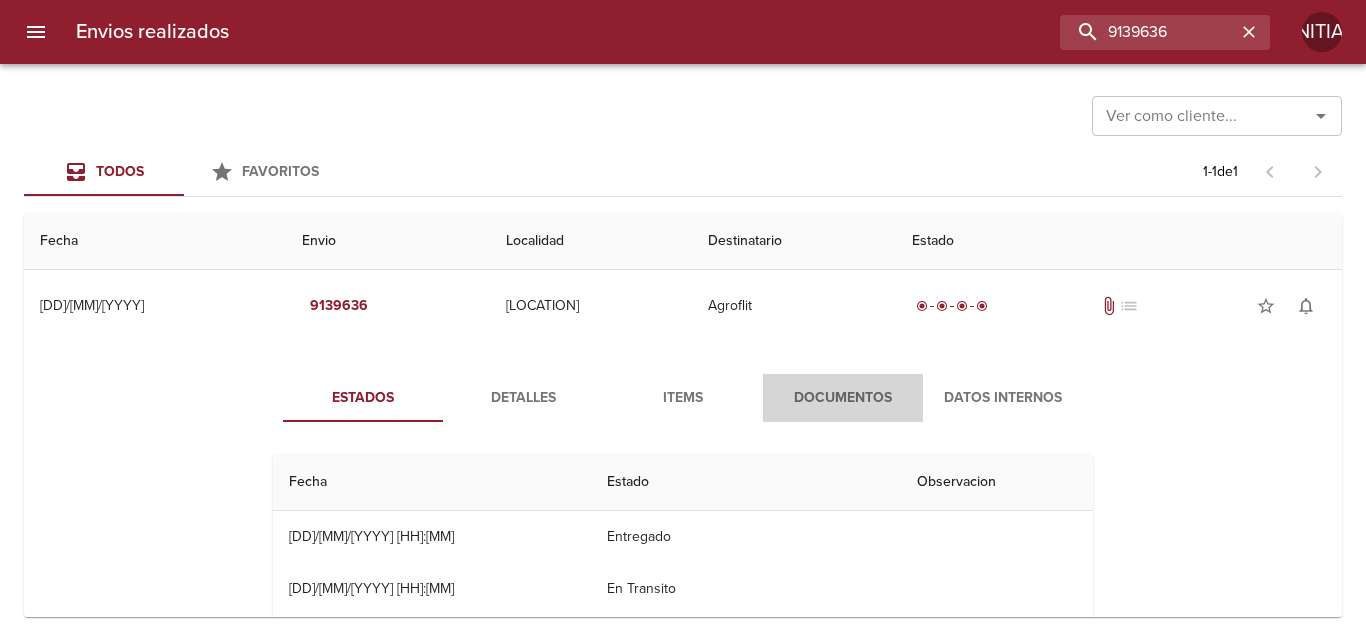 click on "Documentos" at bounding box center (843, 398) 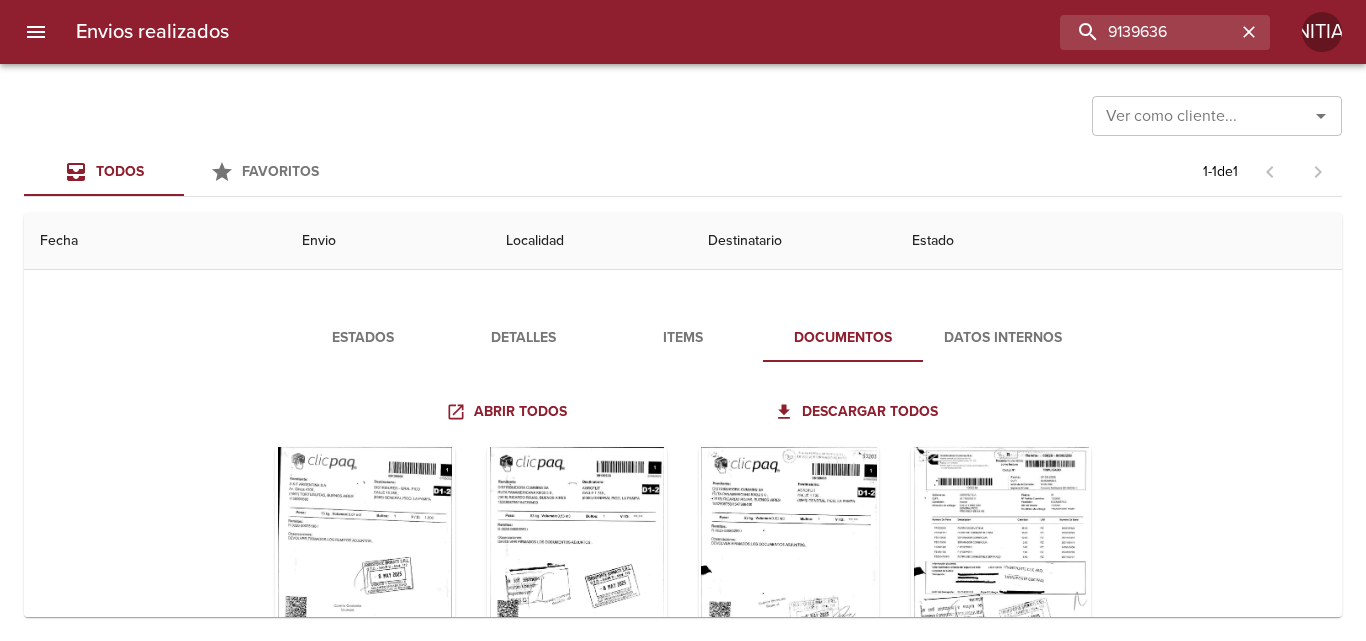 scroll, scrollTop: 246, scrollLeft: 0, axis: vertical 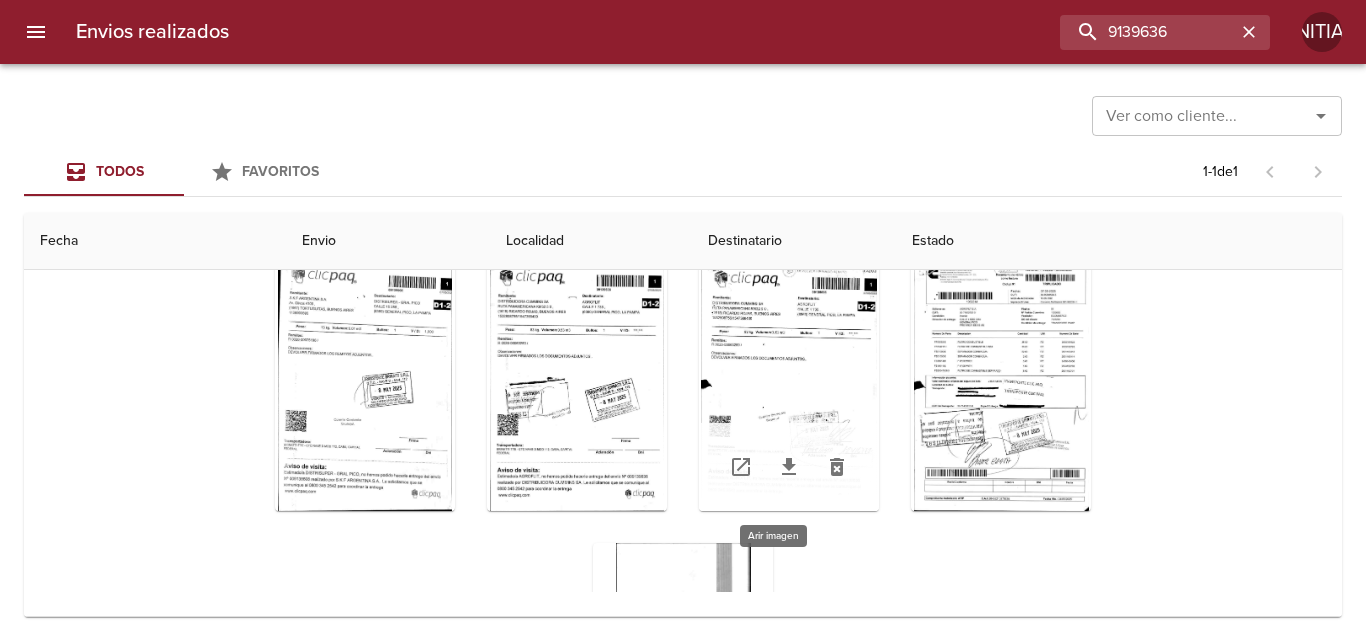 click at bounding box center [789, 386] 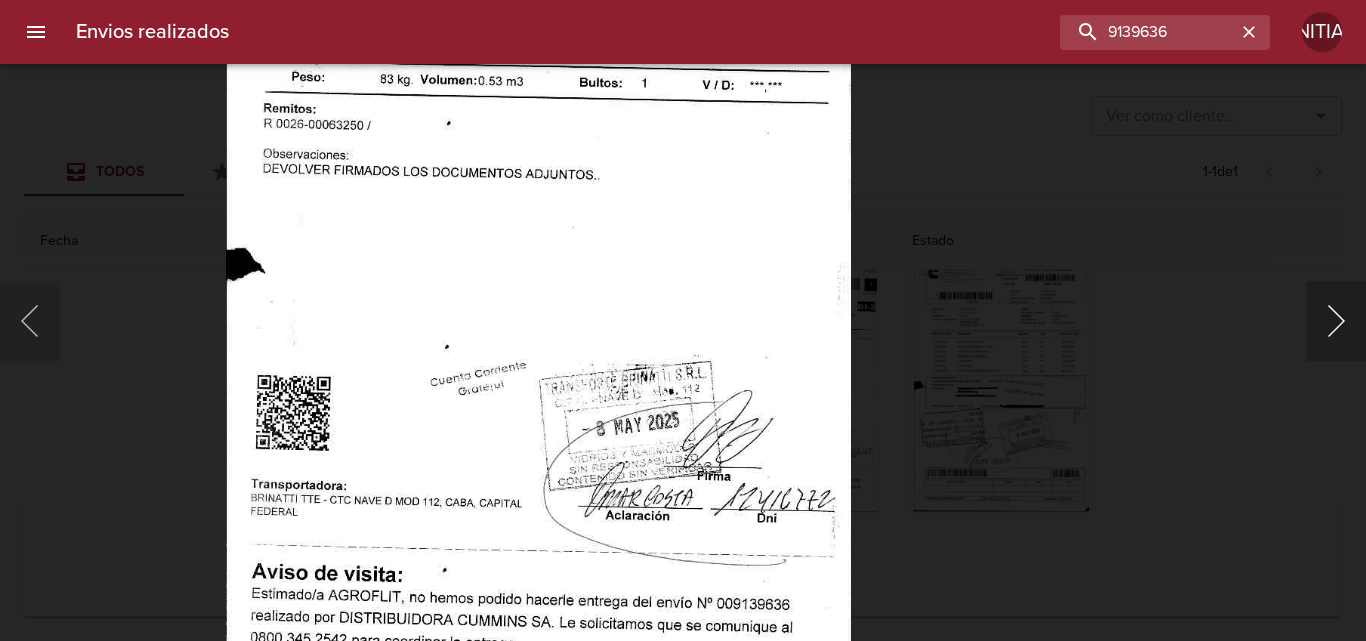 click at bounding box center (1336, 321) 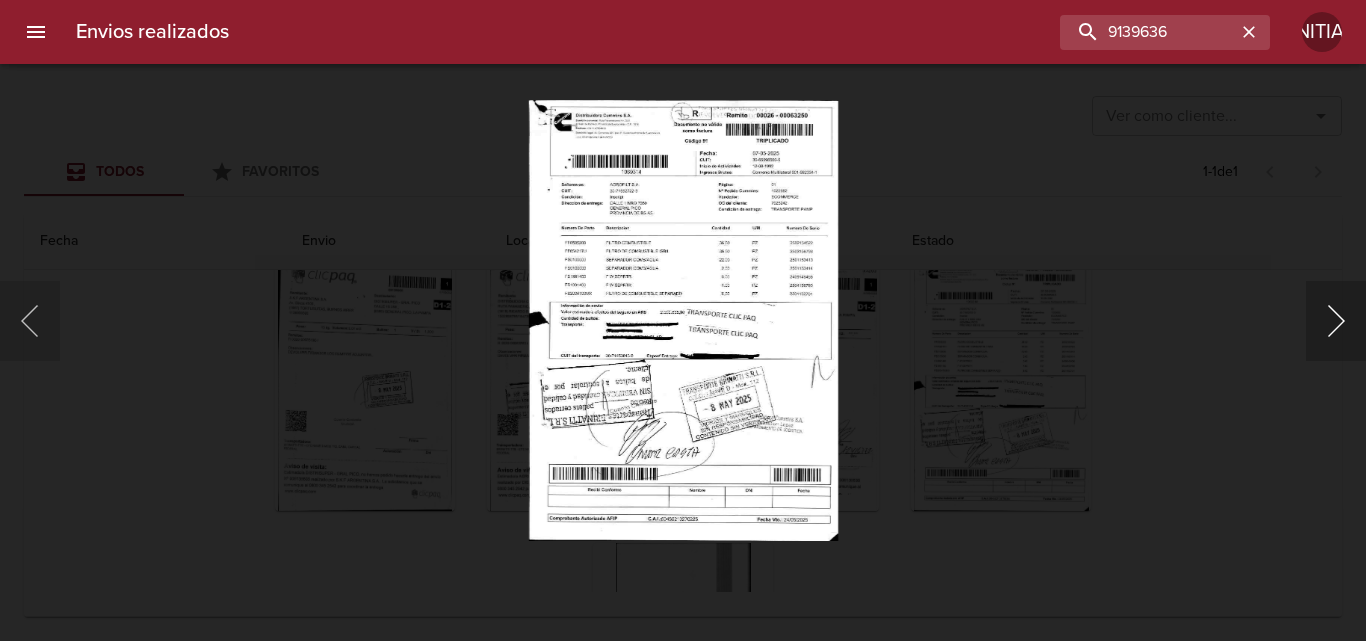 click at bounding box center [1336, 321] 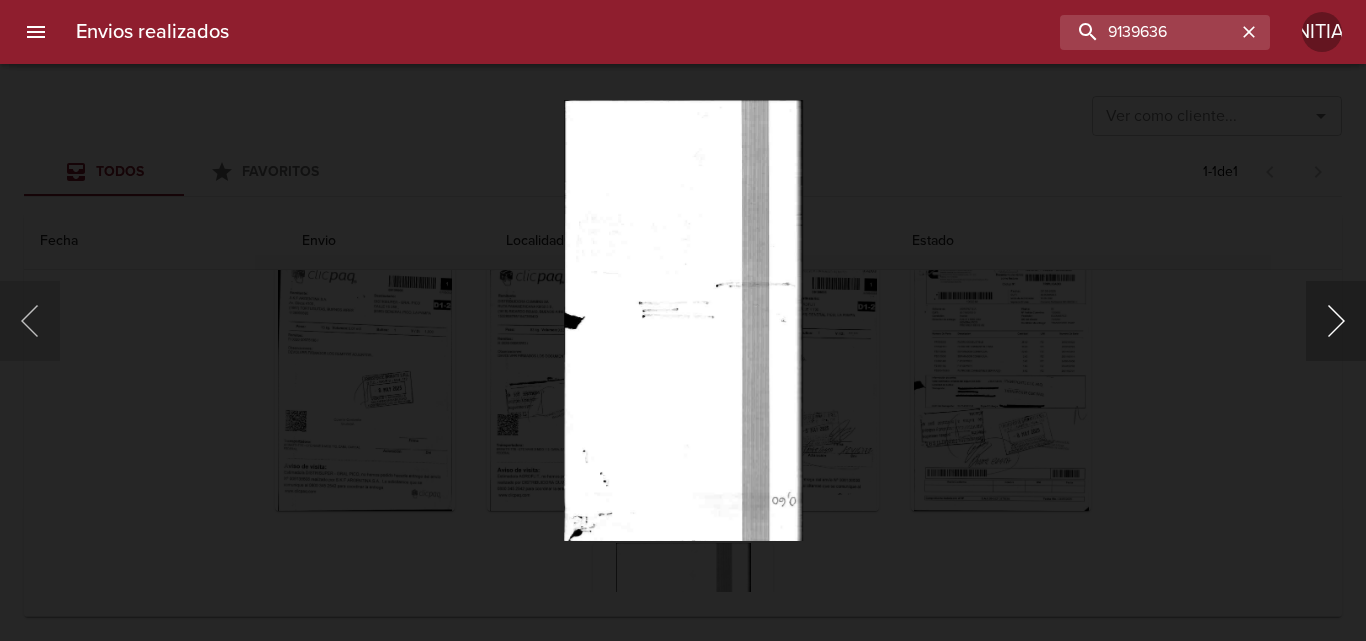click at bounding box center (1336, 321) 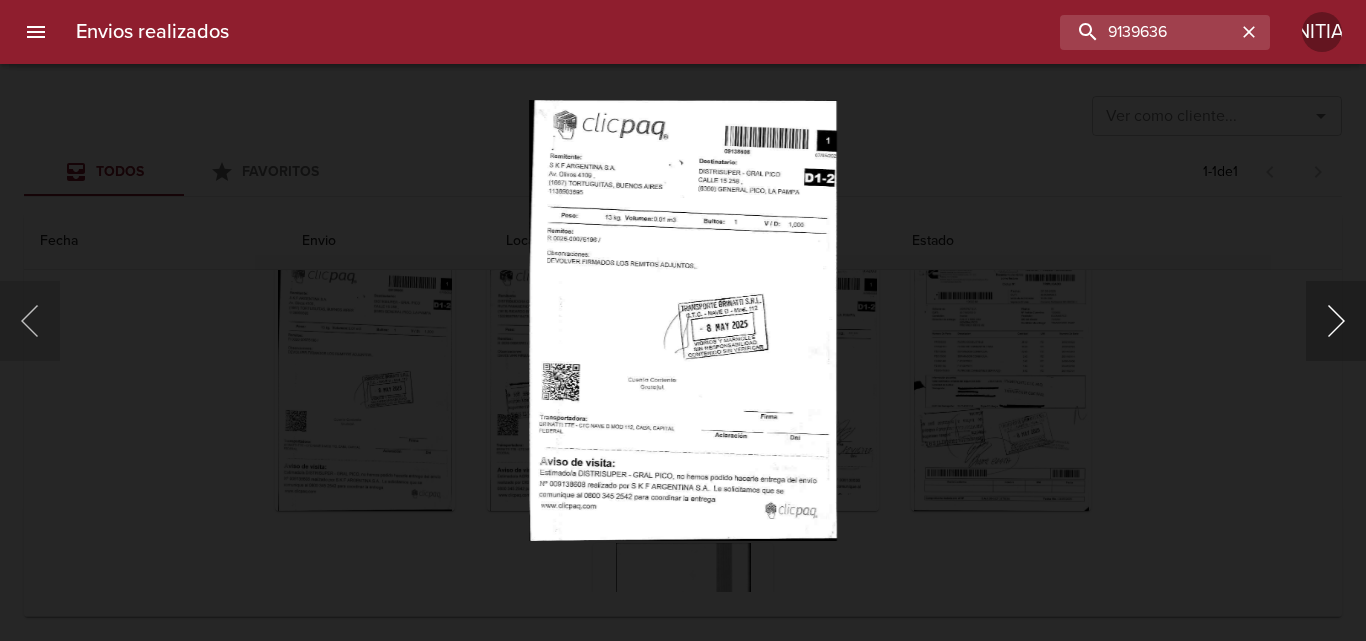 click at bounding box center (1336, 321) 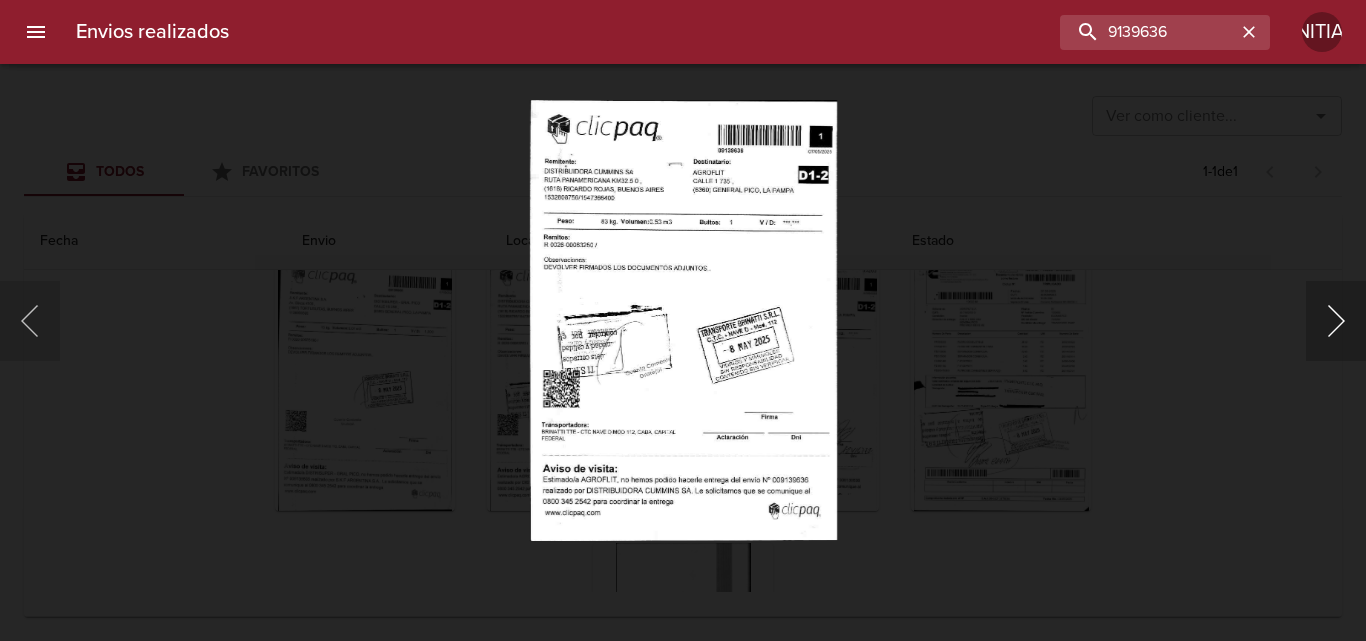 click at bounding box center [1336, 321] 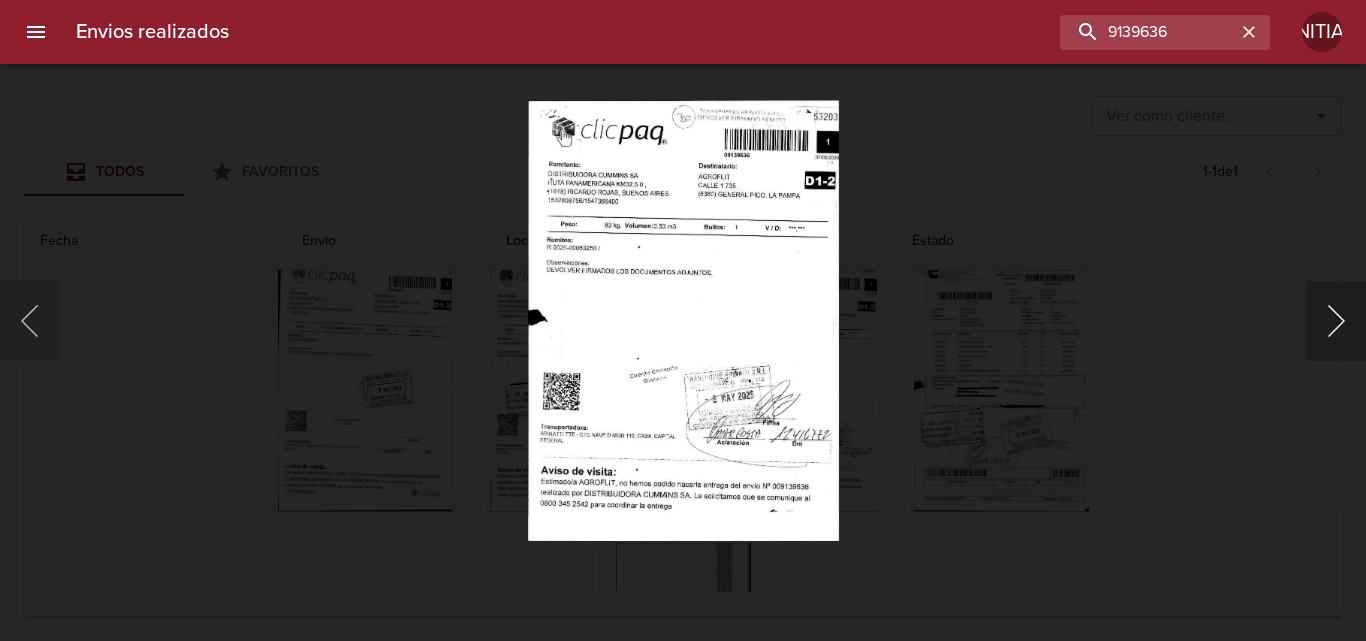 click at bounding box center (1336, 321) 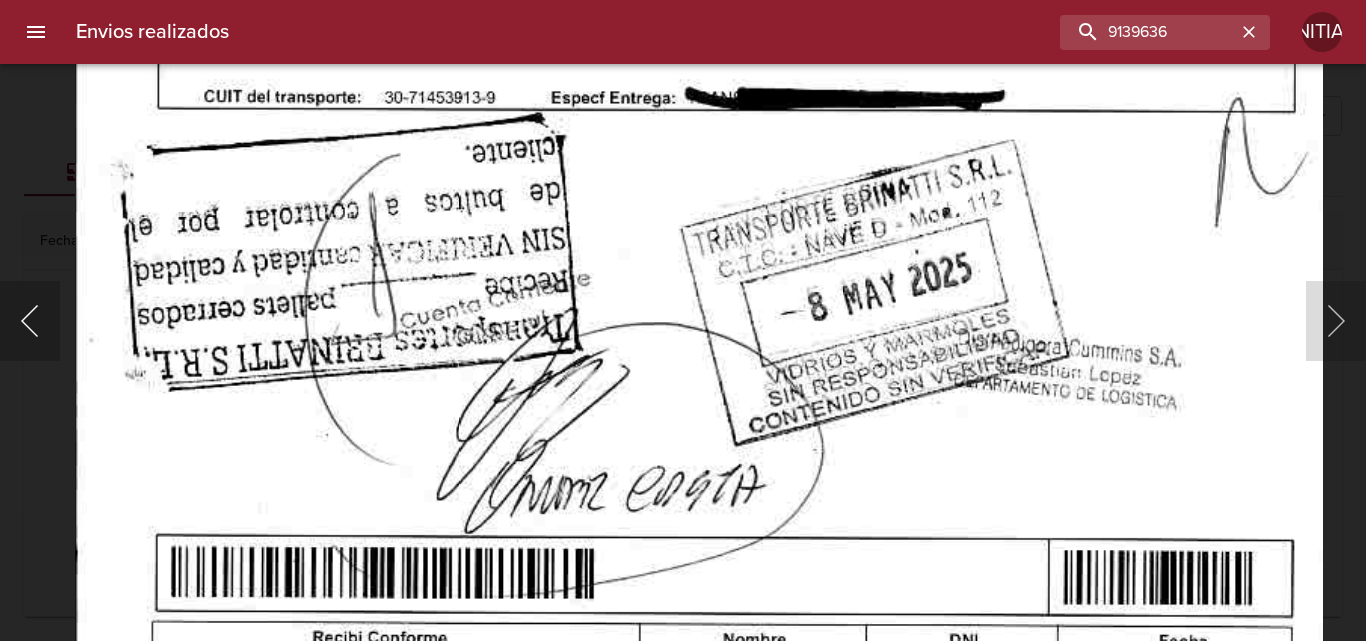 click at bounding box center [30, 321] 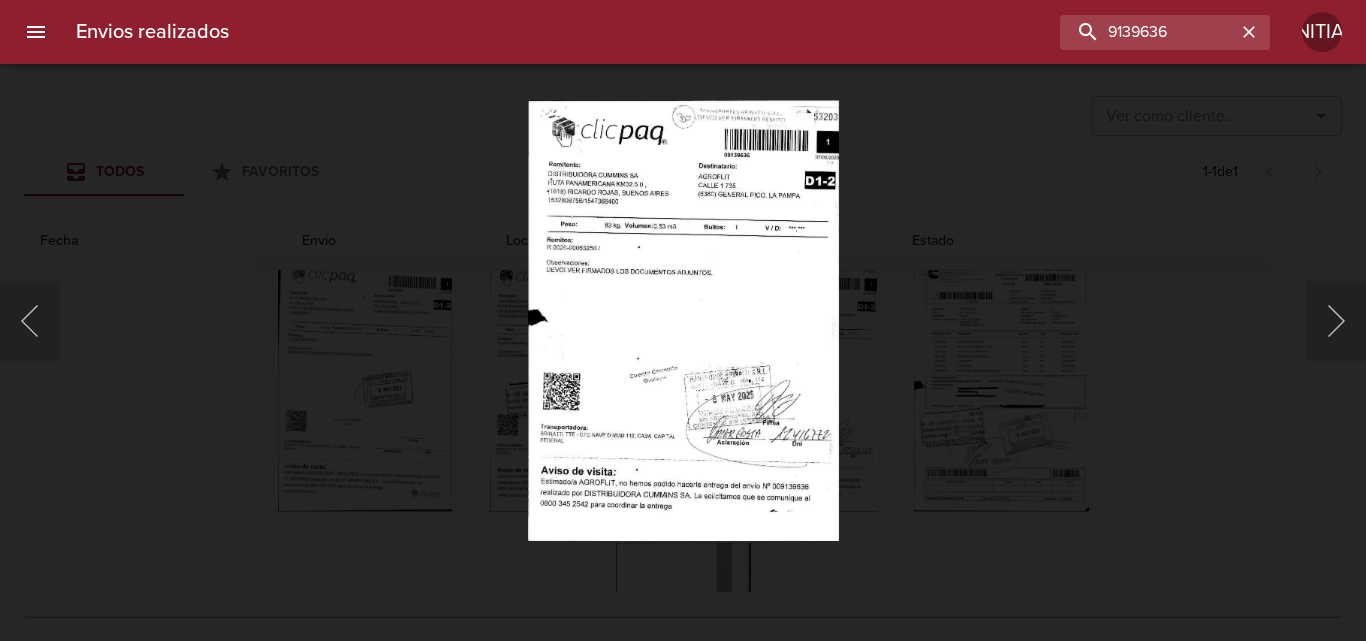 click at bounding box center [683, 320] 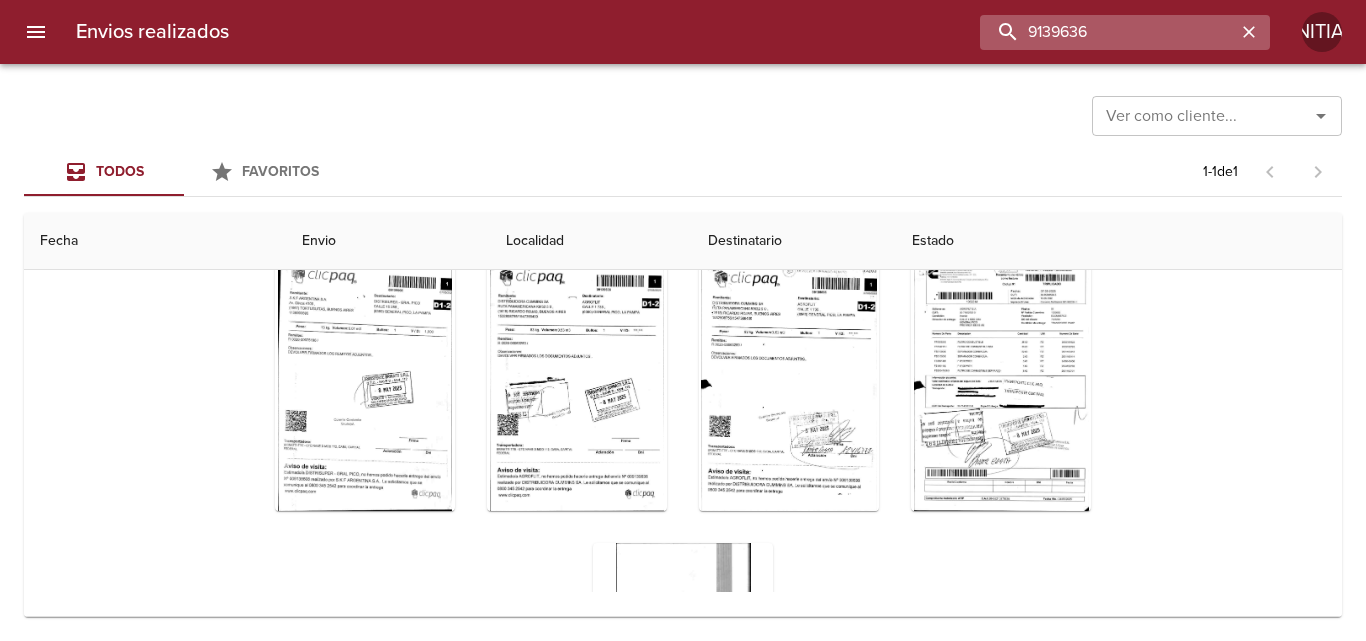 click on "9139636" at bounding box center [1108, 32] 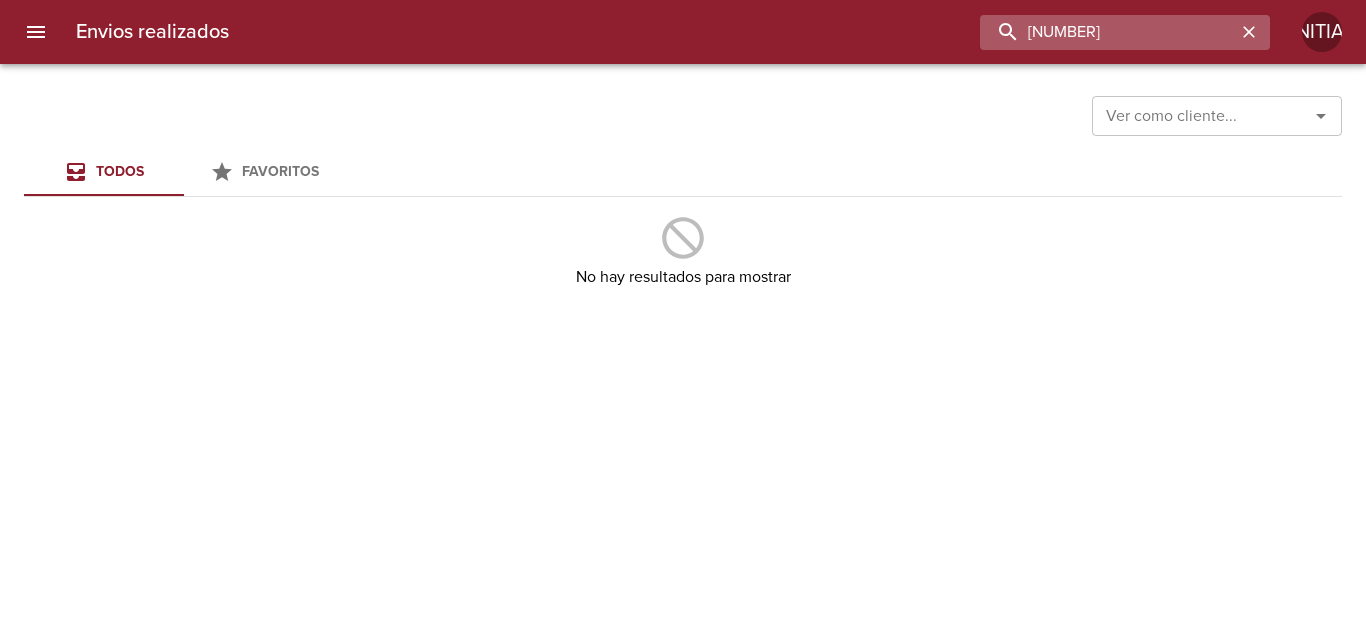 click on "[NUMBER]" at bounding box center [1108, 32] 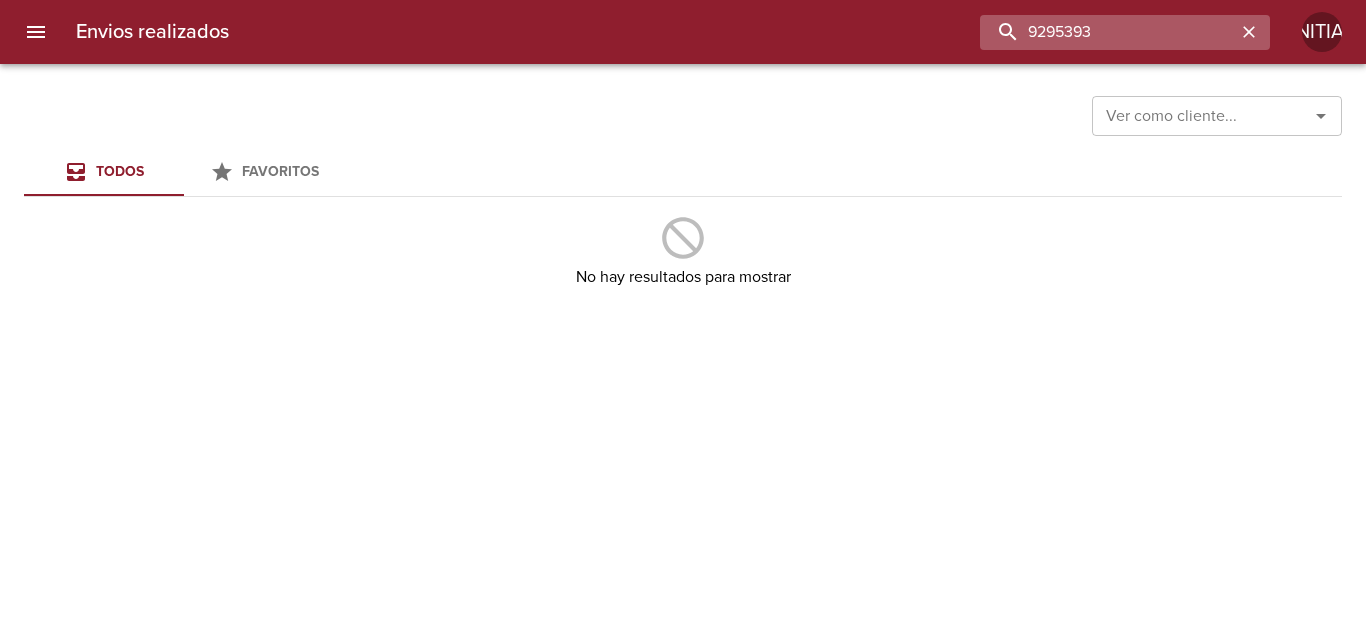 type on "9295393" 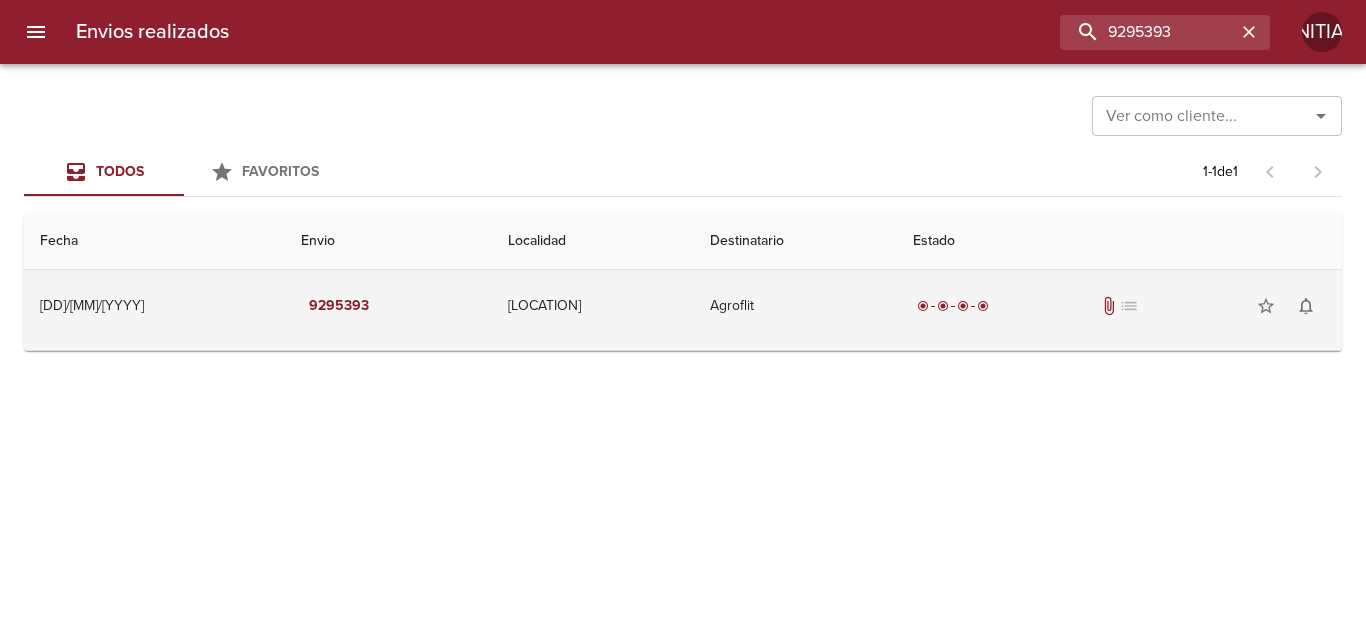 click on "Agroflit" at bounding box center (795, 306) 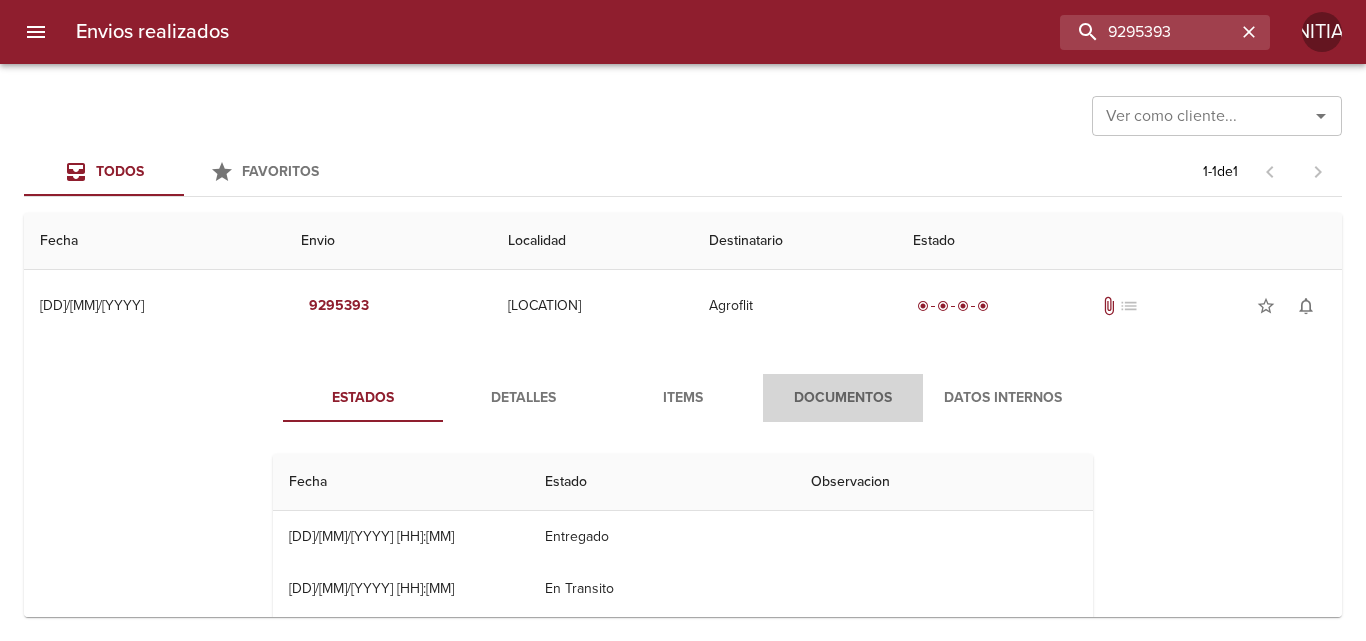 click on "Documentos" at bounding box center (843, 398) 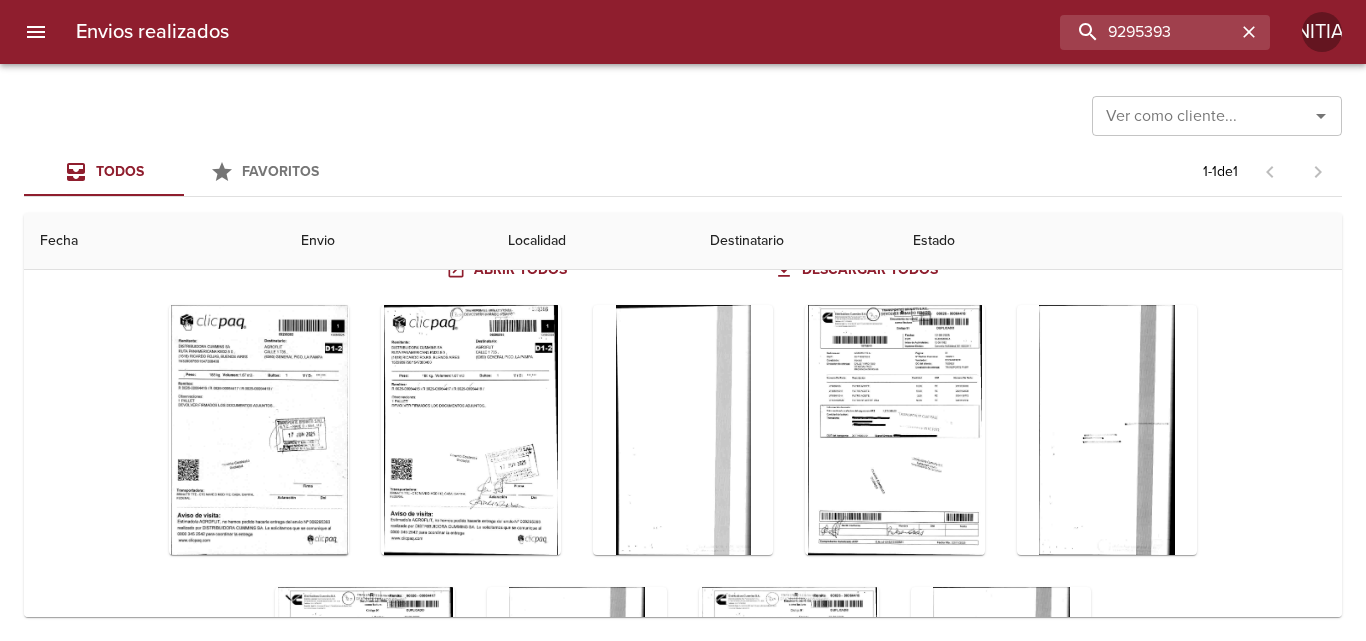 scroll, scrollTop: 246, scrollLeft: 0, axis: vertical 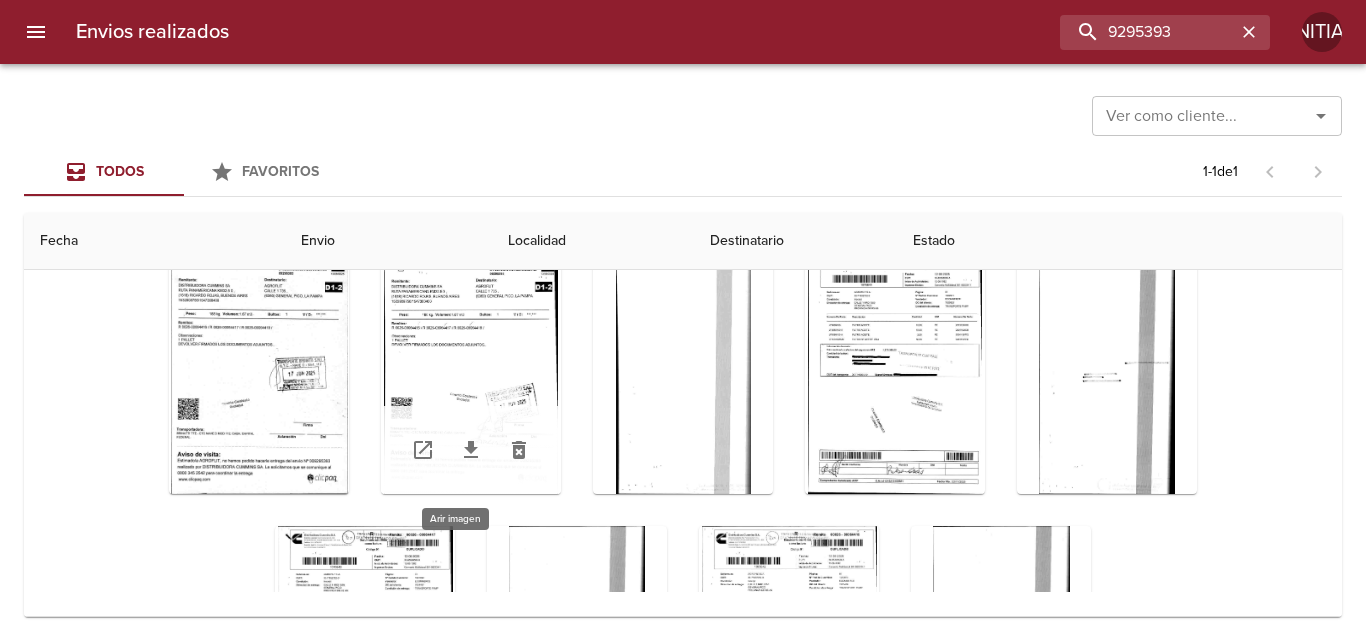 click at bounding box center [471, 369] 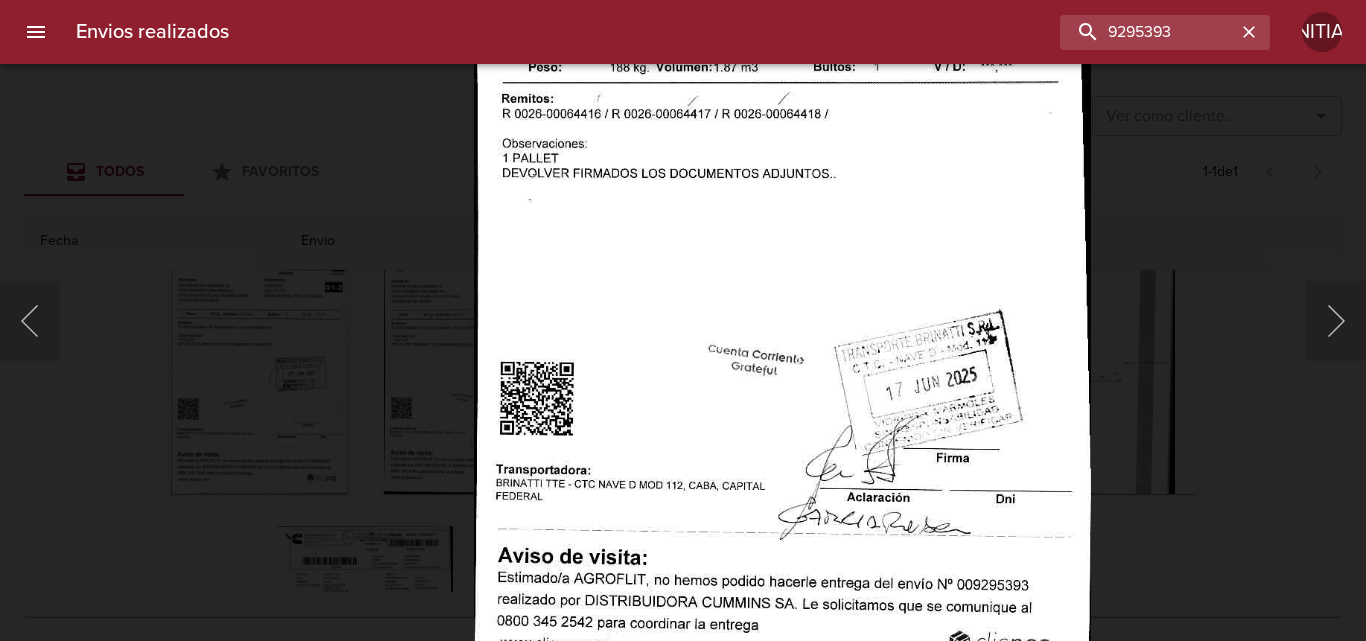 click at bounding box center [781, 259] 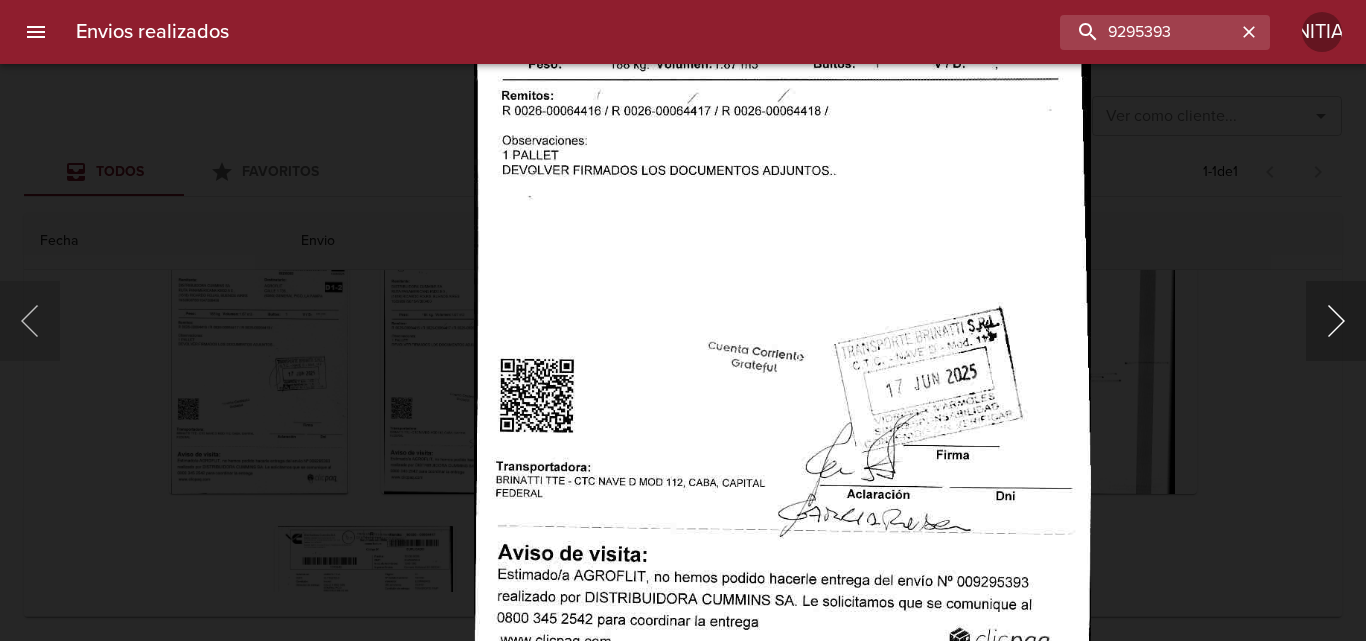 click at bounding box center (1336, 321) 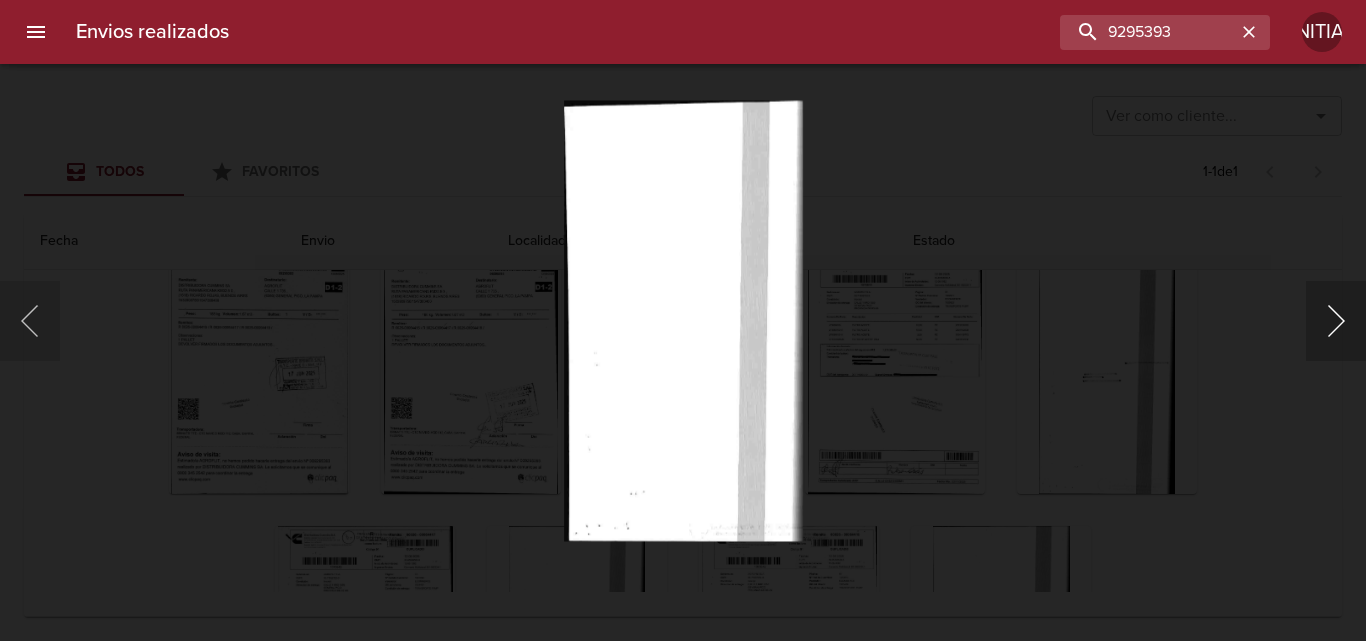 click at bounding box center [1336, 321] 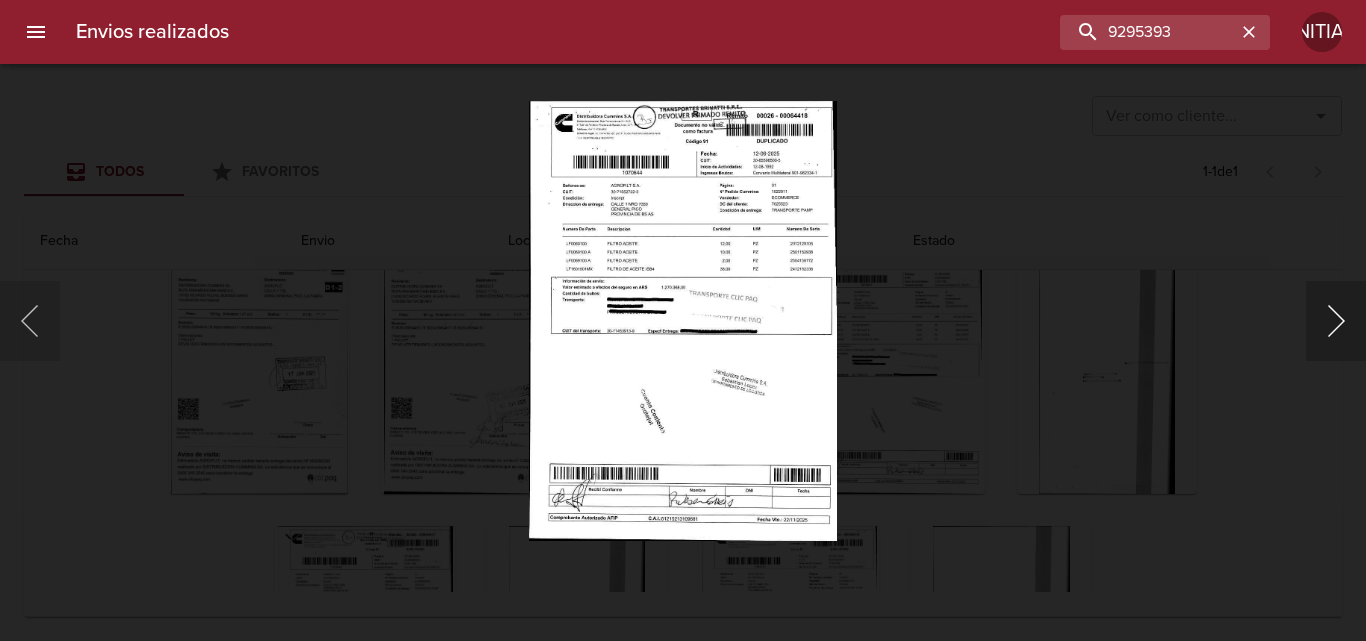 click at bounding box center (1336, 321) 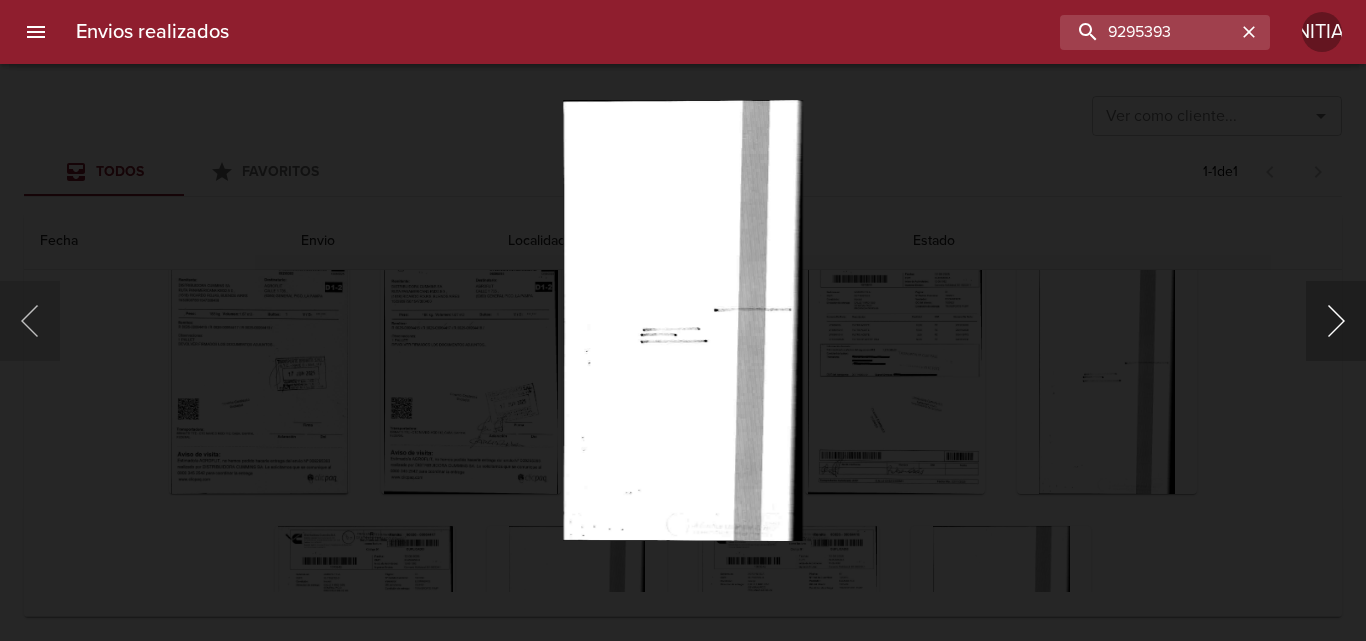 click at bounding box center (1336, 321) 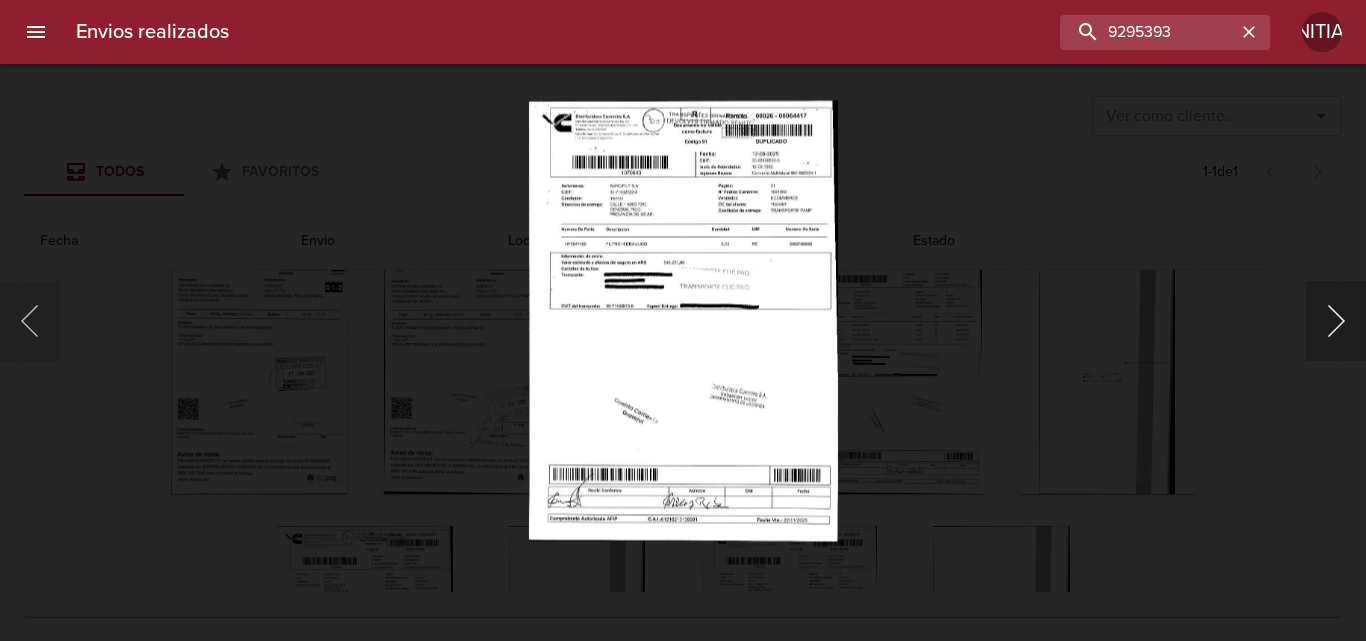 click at bounding box center [1336, 321] 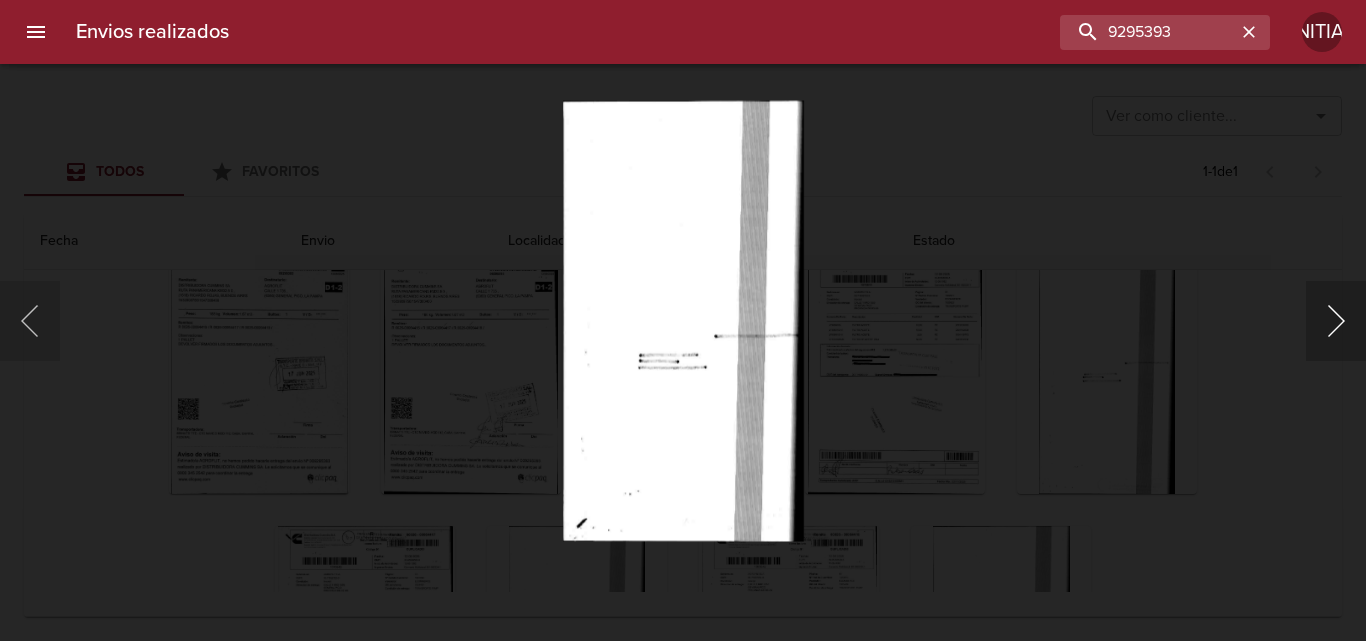 click at bounding box center (1336, 321) 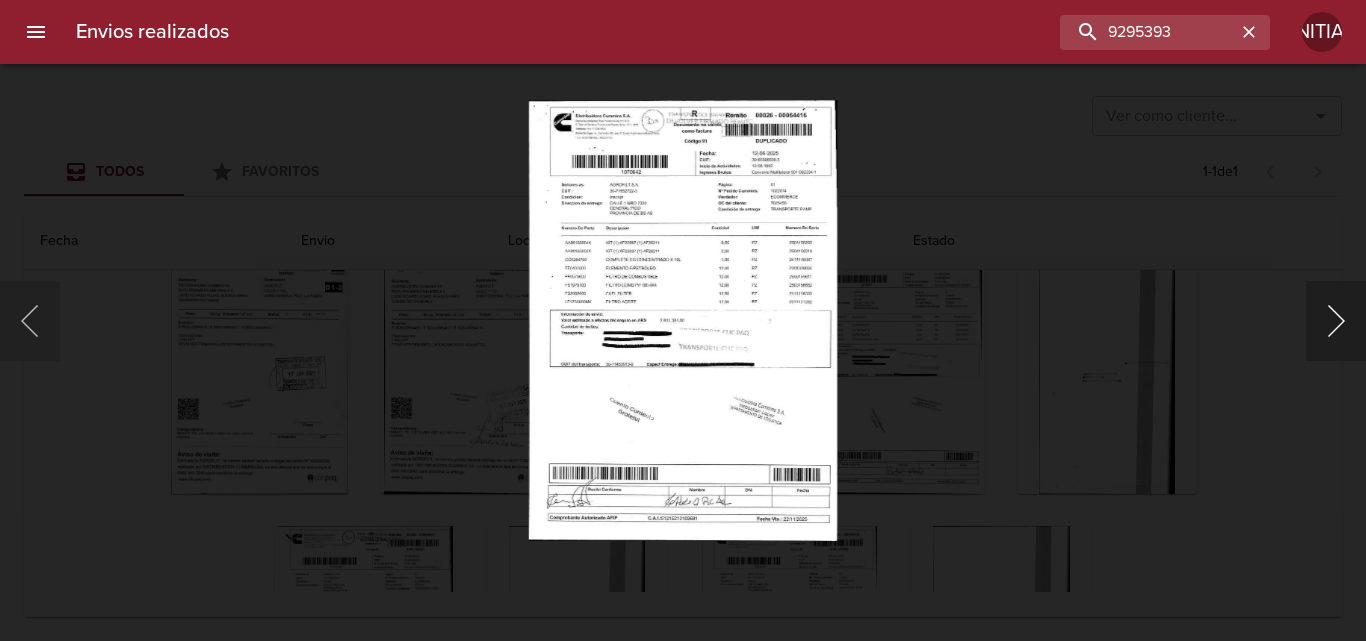 click at bounding box center (1336, 321) 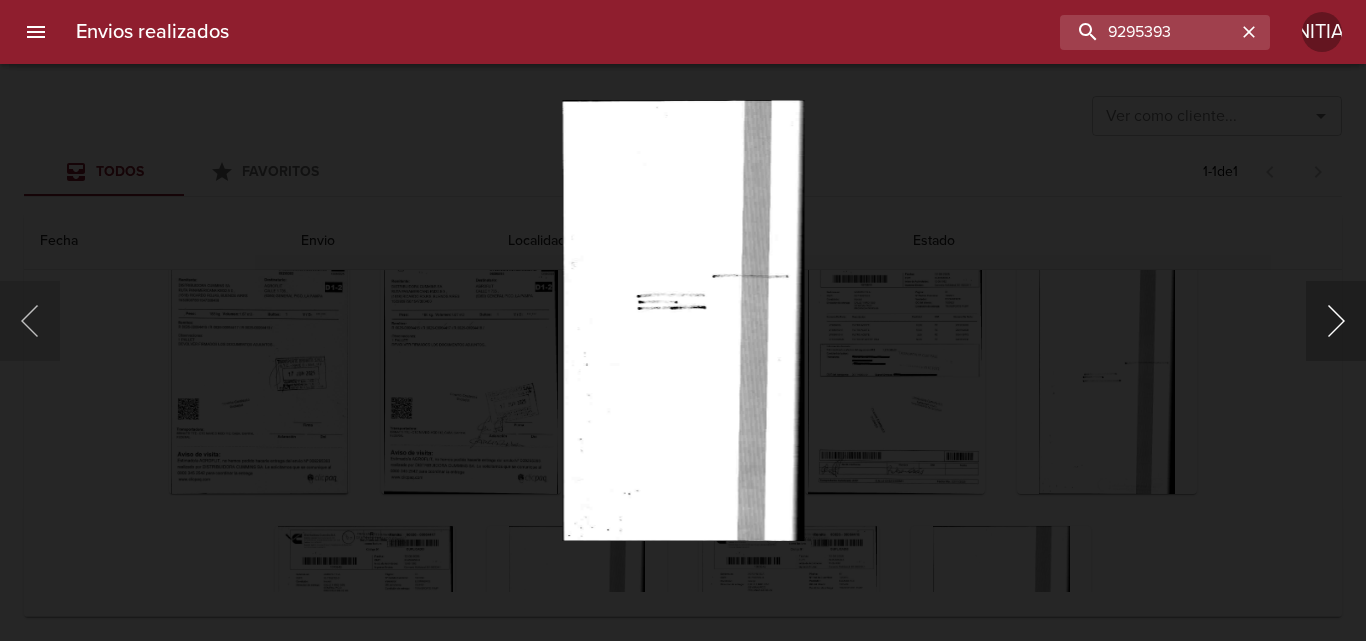 click at bounding box center (1336, 321) 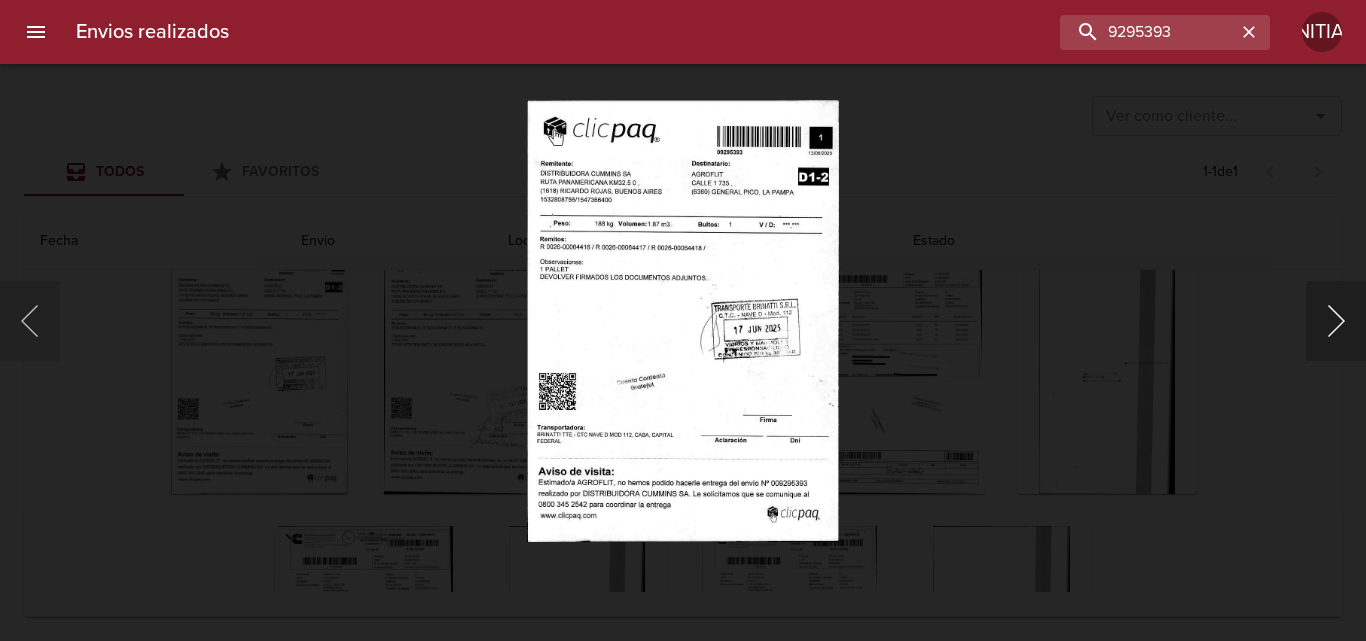 click at bounding box center (1336, 321) 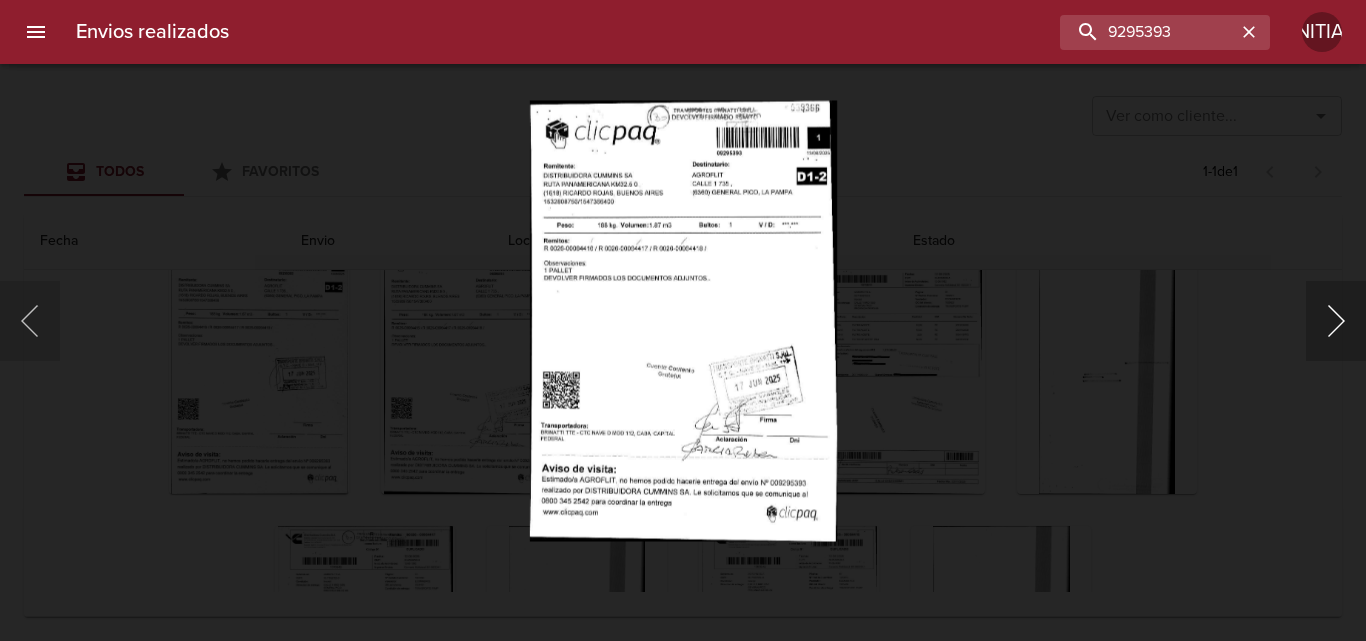click at bounding box center (1336, 321) 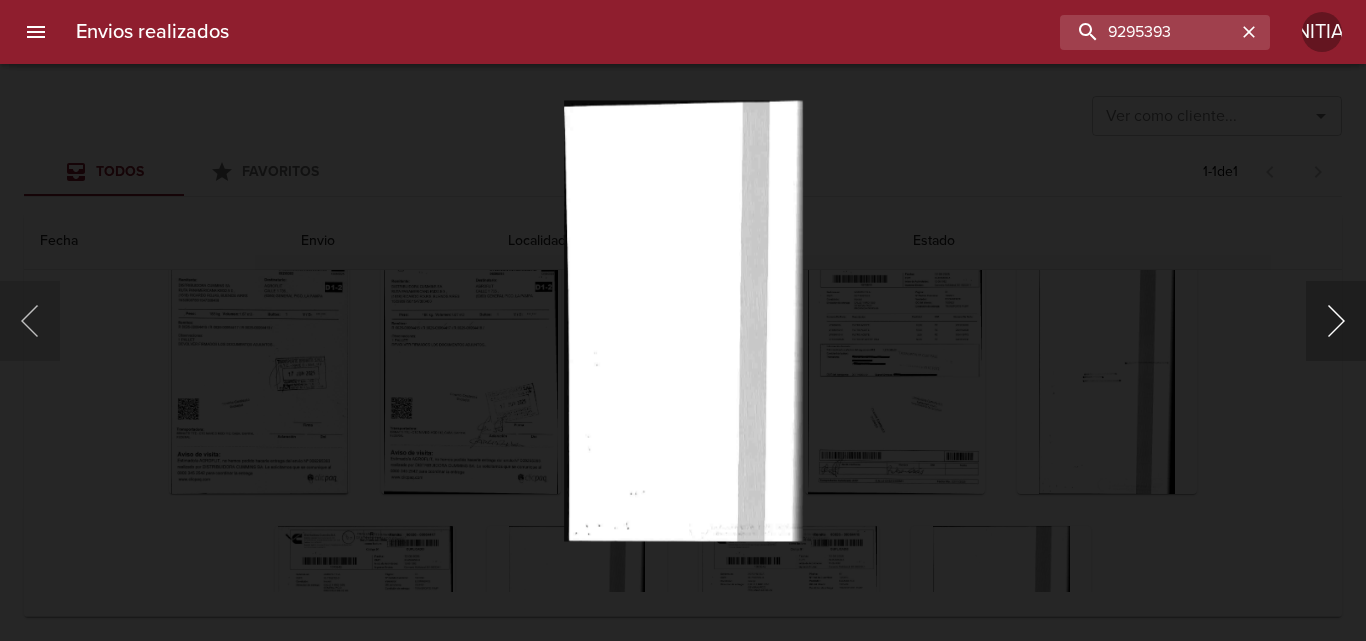 click at bounding box center (1336, 321) 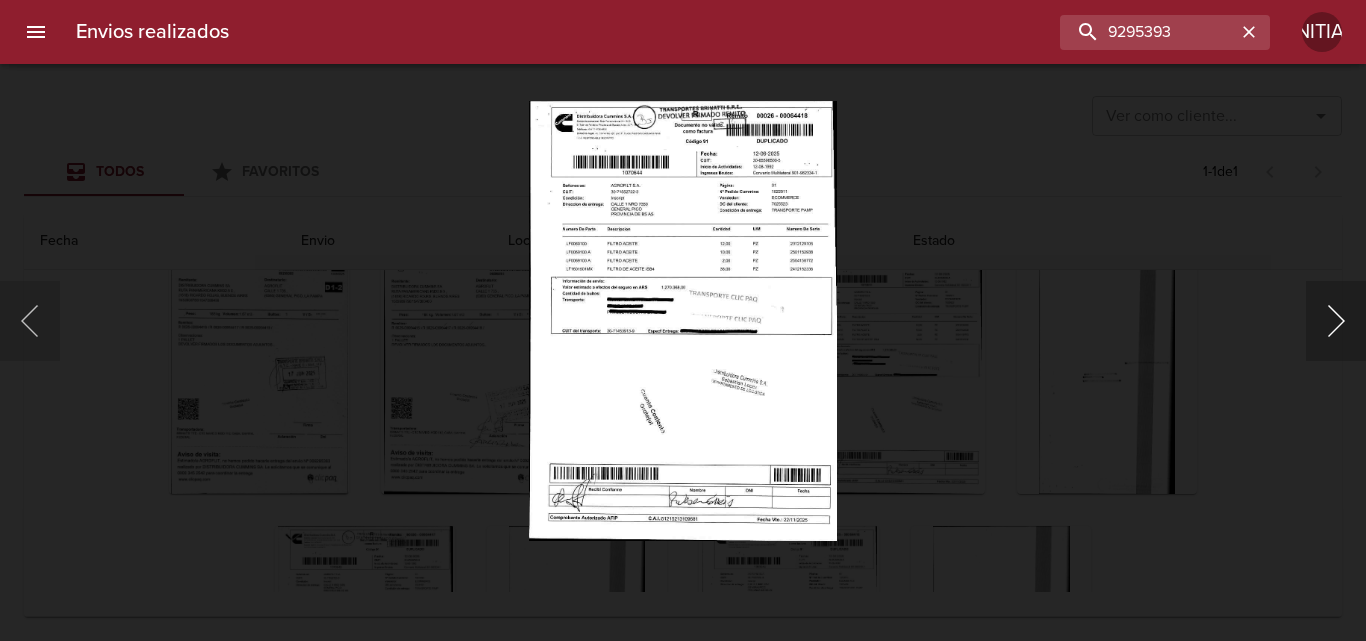 click at bounding box center (1336, 321) 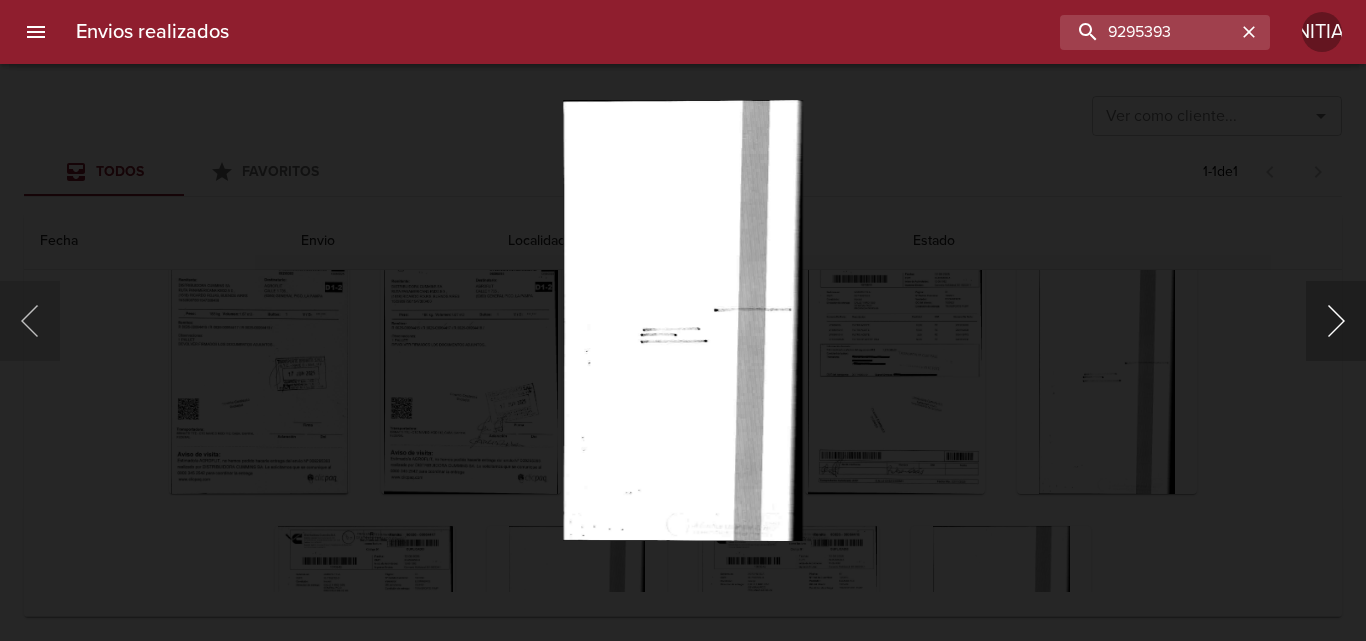 click at bounding box center (1336, 321) 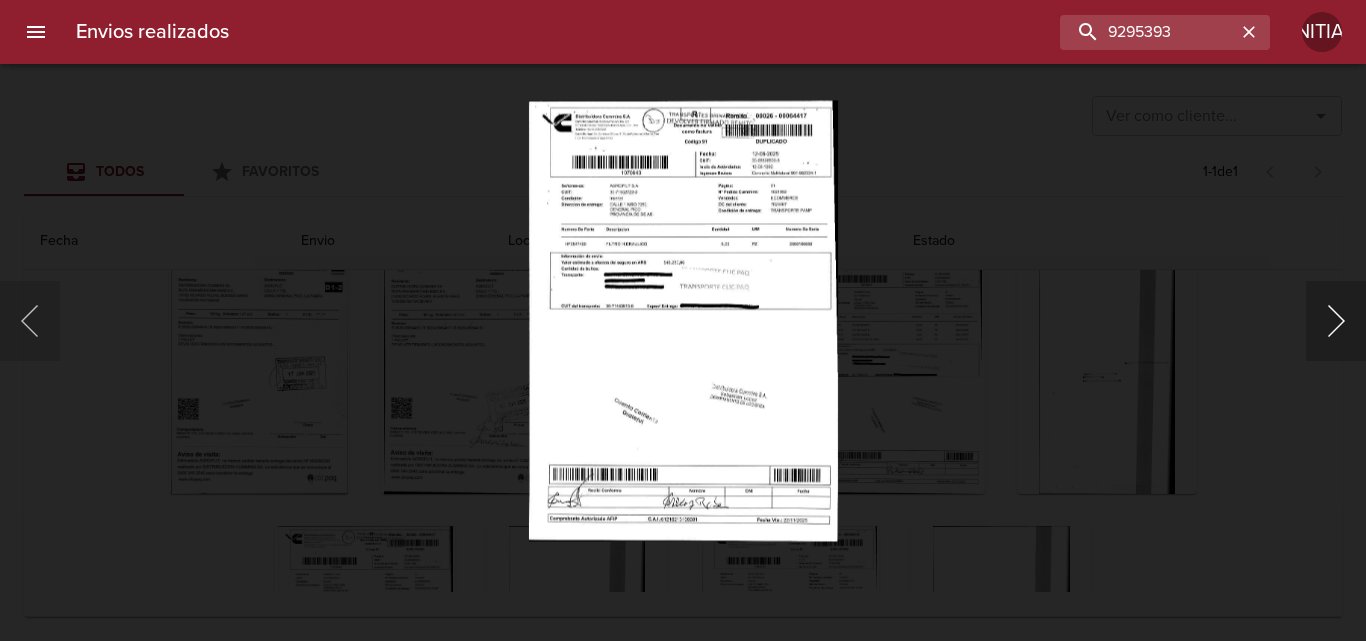 click at bounding box center (1336, 321) 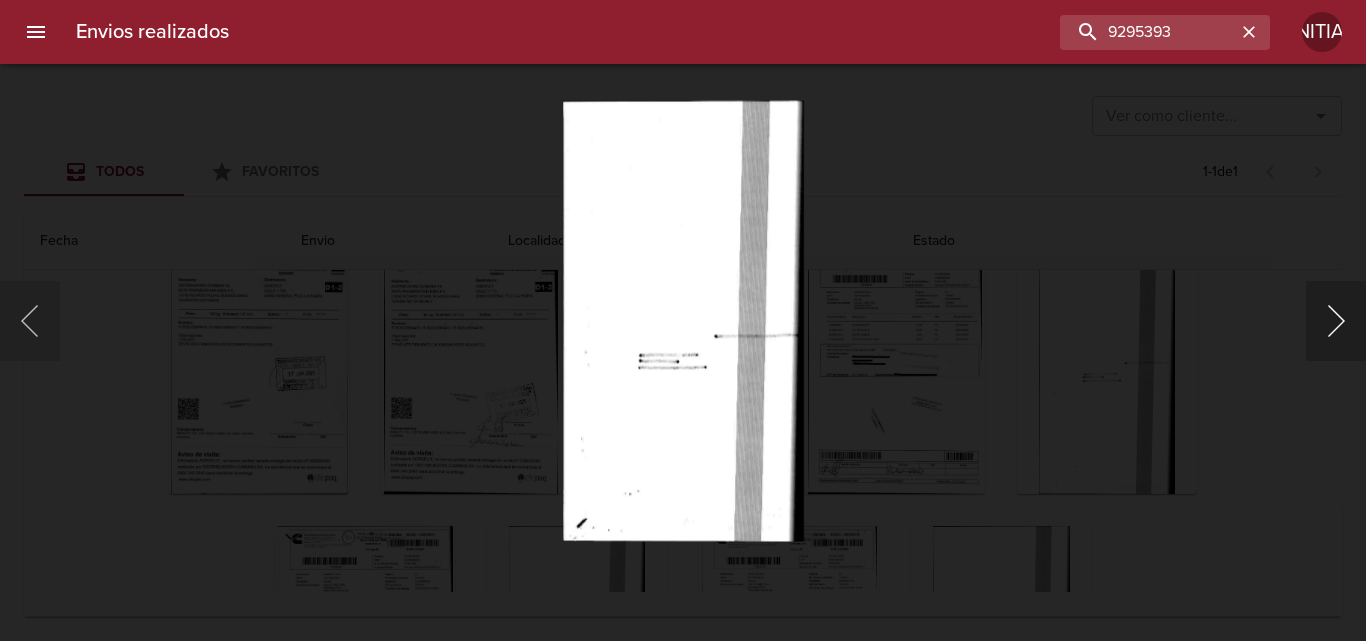 click at bounding box center [1336, 321] 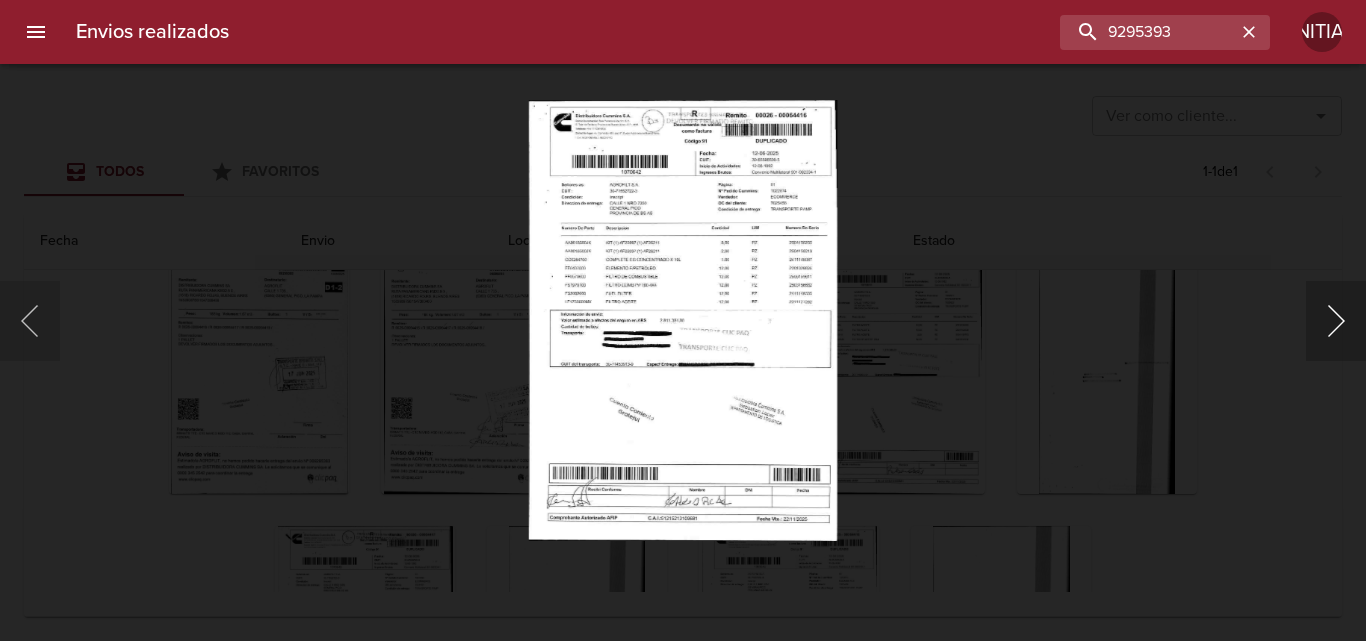 click at bounding box center [1336, 321] 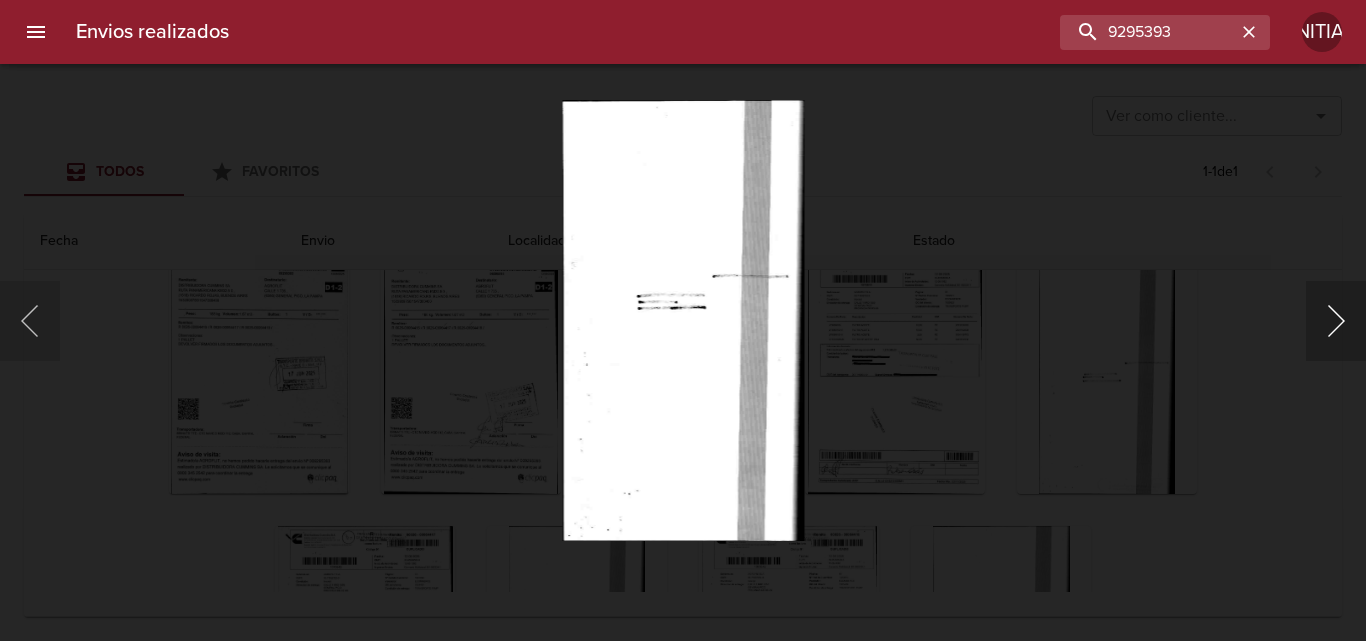 click at bounding box center (1336, 321) 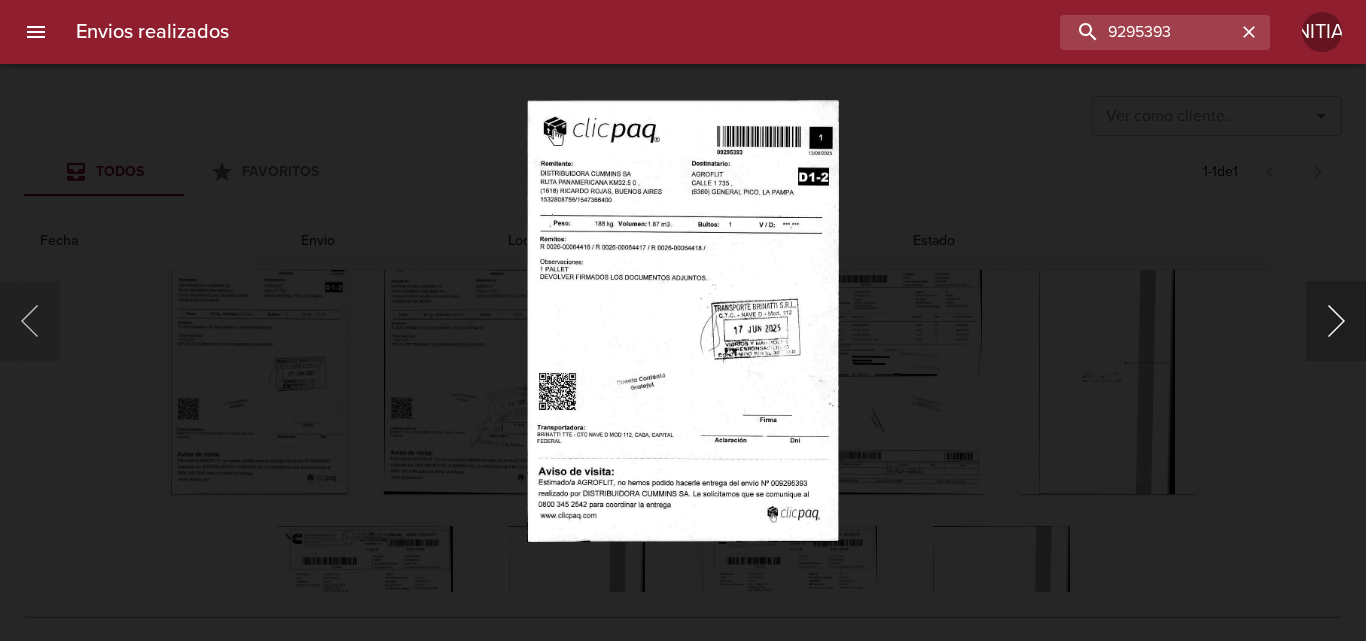 click at bounding box center (1336, 321) 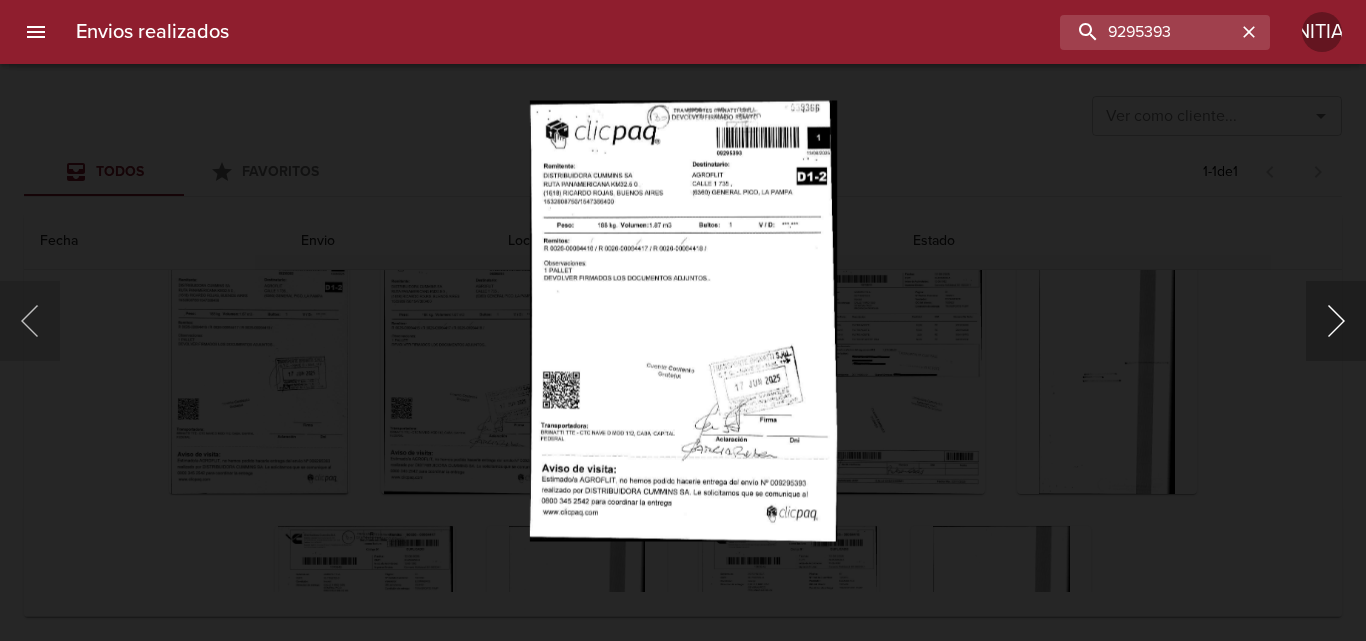 click at bounding box center [1336, 321] 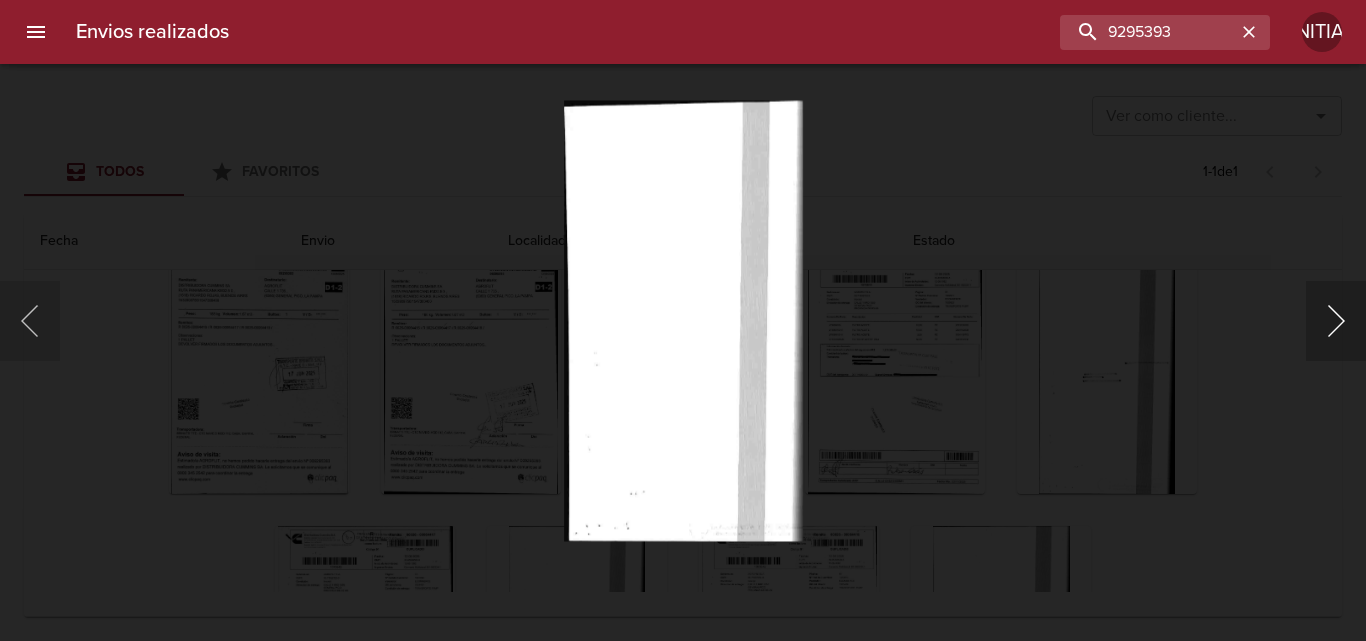 click at bounding box center (1336, 321) 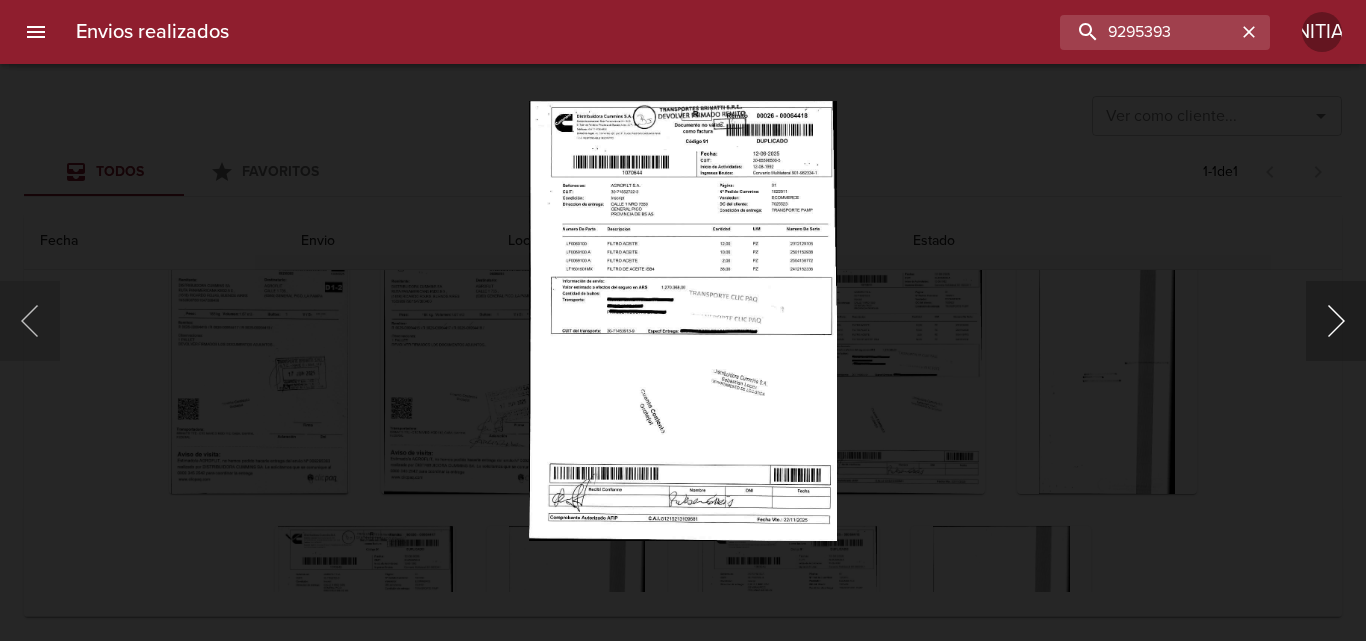 click at bounding box center (1336, 321) 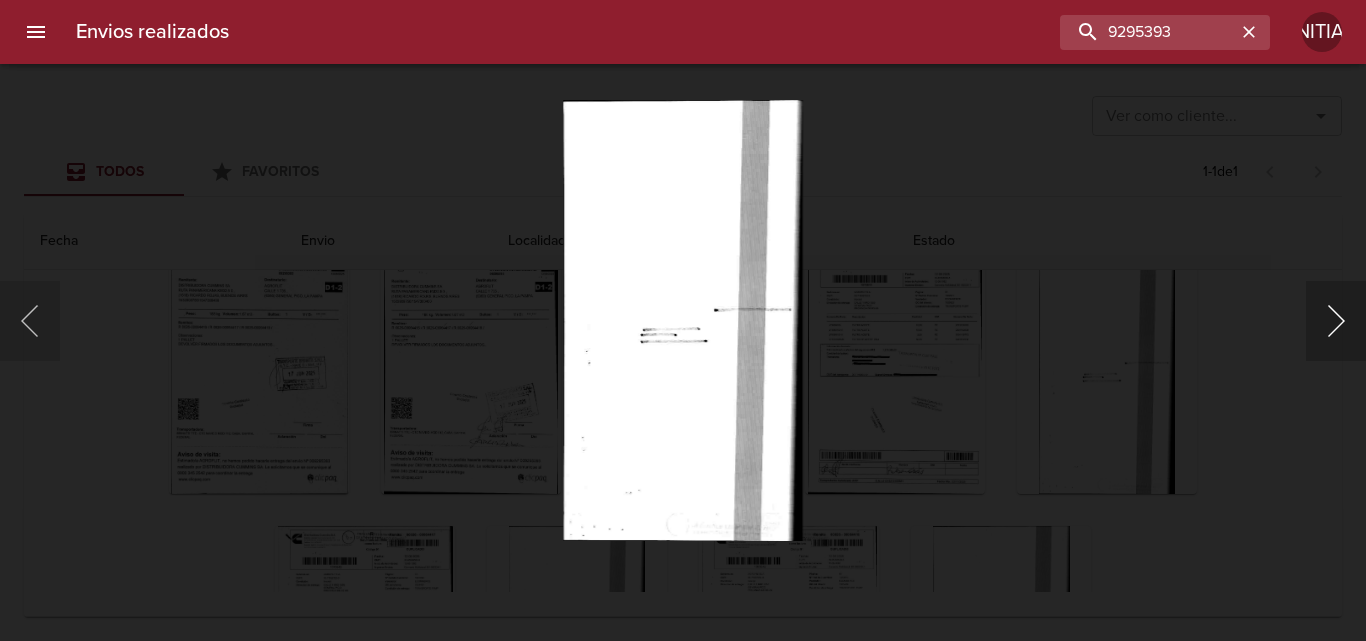 click at bounding box center (1336, 321) 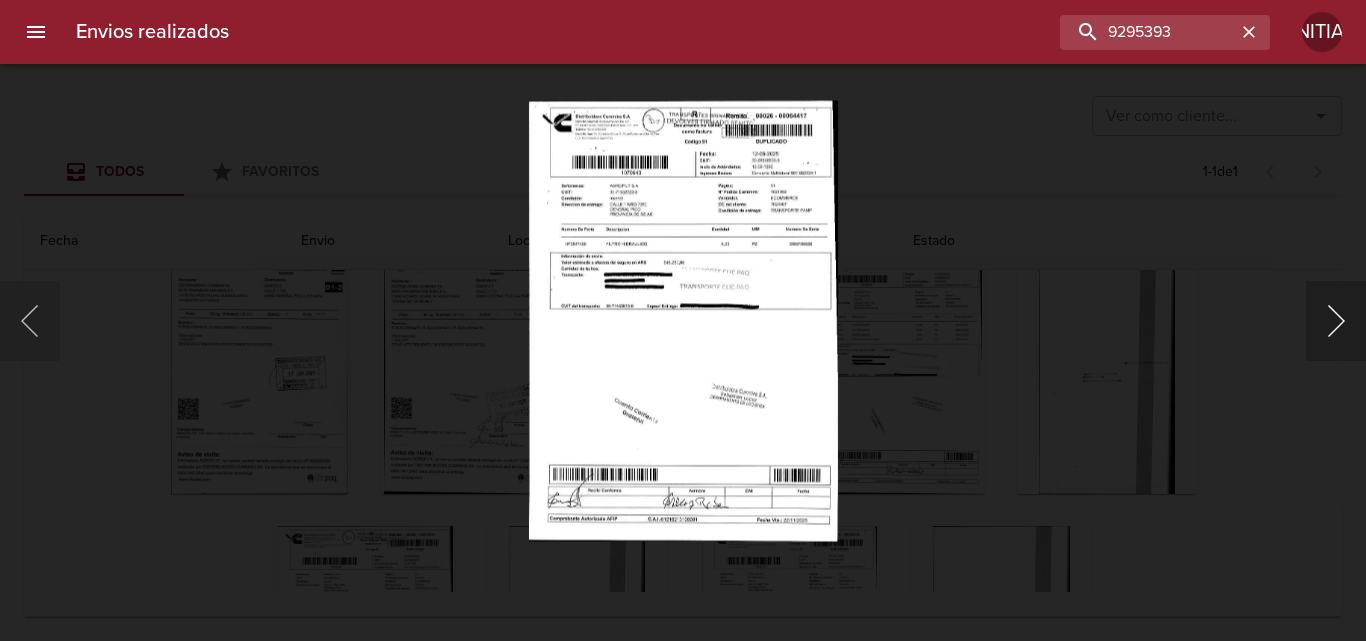 click at bounding box center (1336, 321) 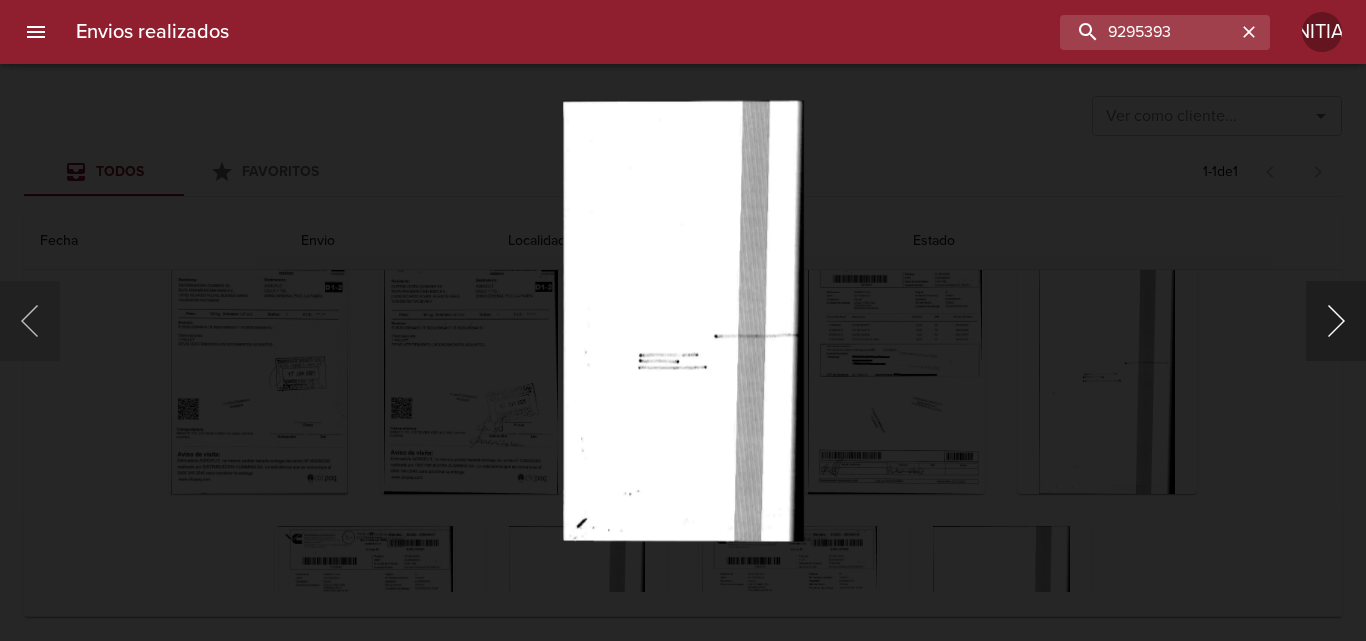 click at bounding box center (1336, 321) 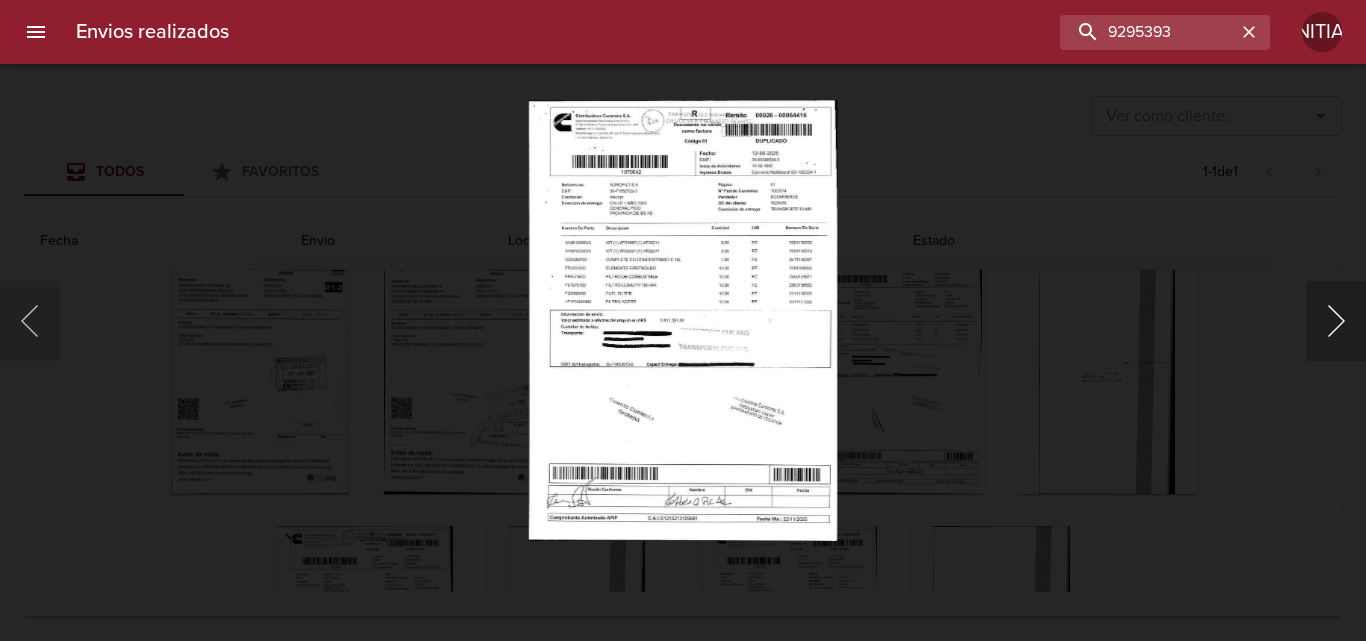 click at bounding box center [1336, 321] 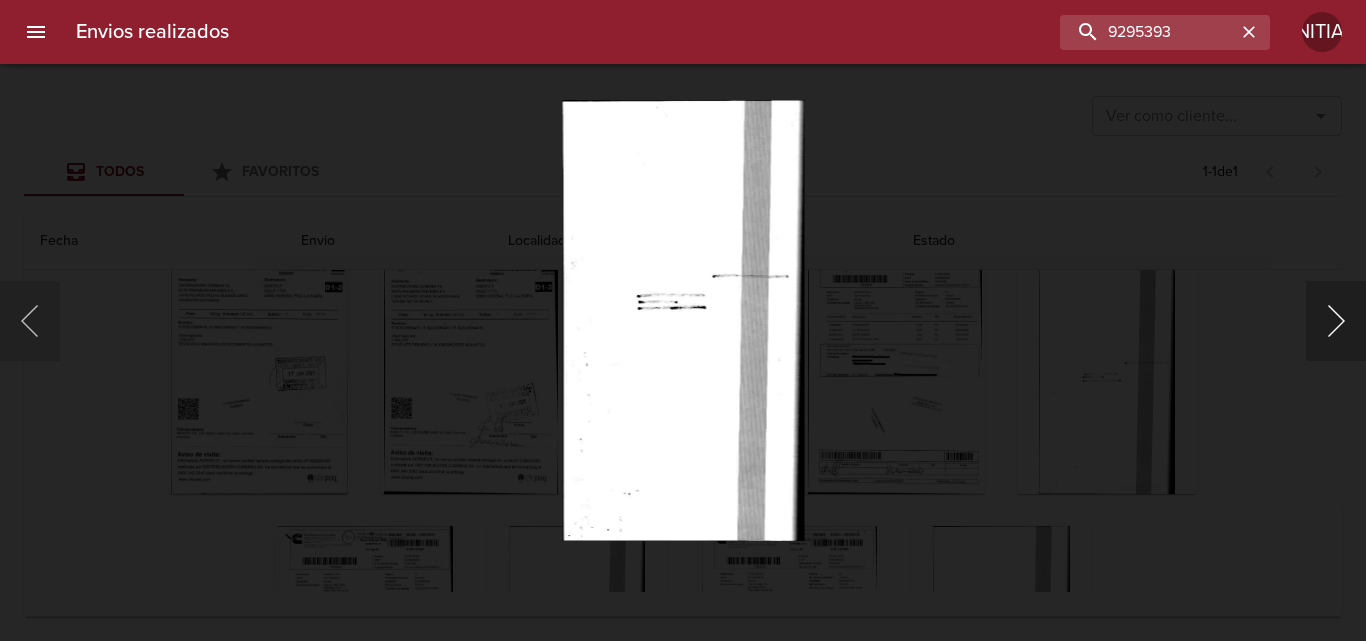 click at bounding box center [1336, 321] 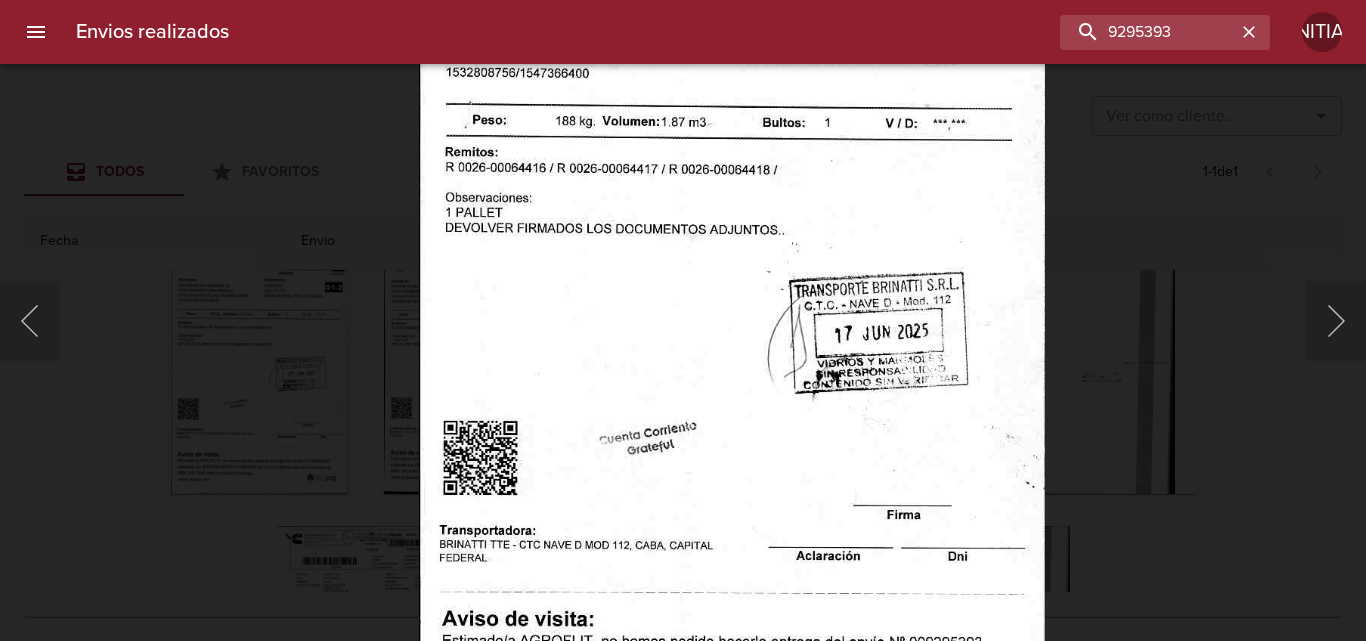 click at bounding box center (732, 316) 